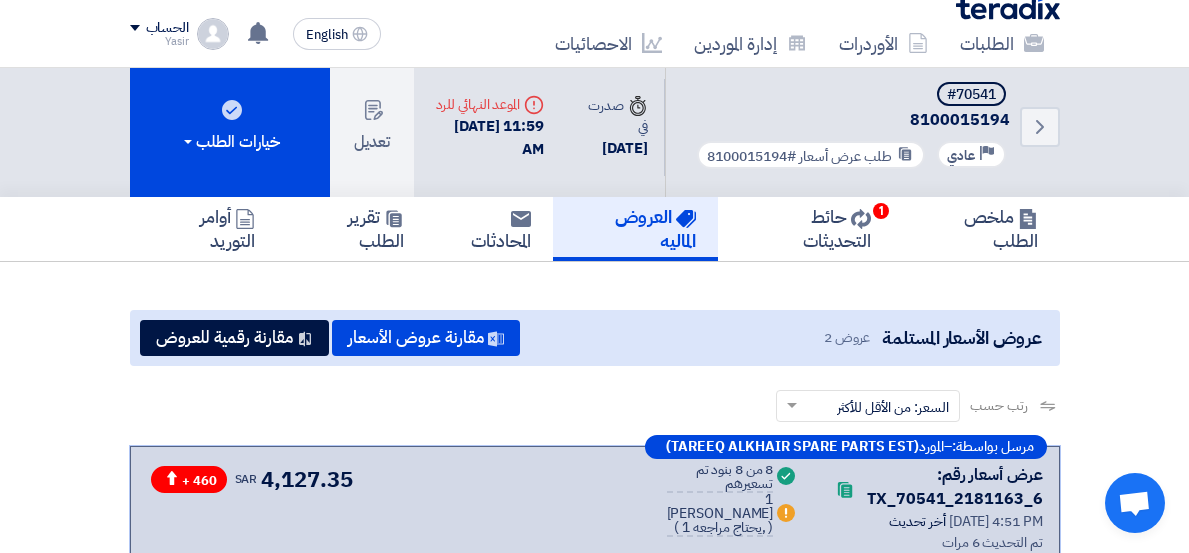 scroll, scrollTop: 0, scrollLeft: 0, axis: both 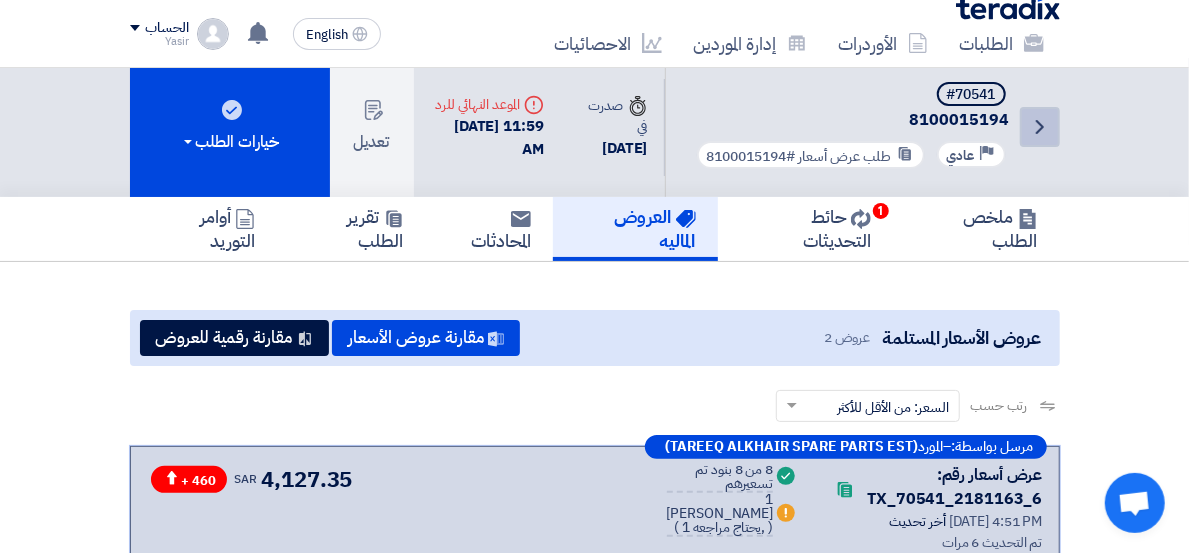 click on "Back" 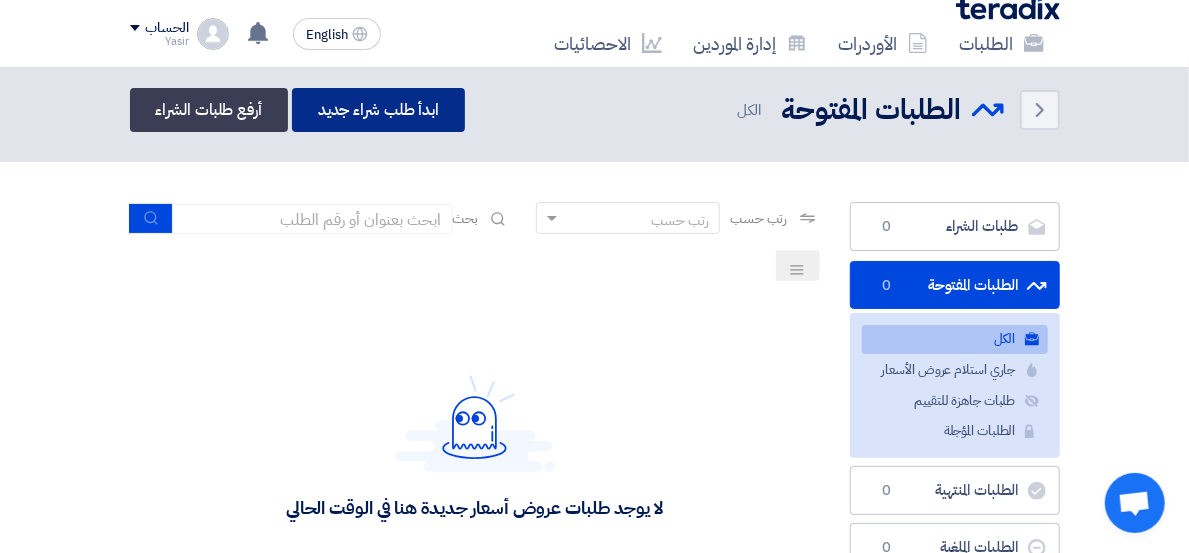click on "ابدأ طلب شراء جديد" 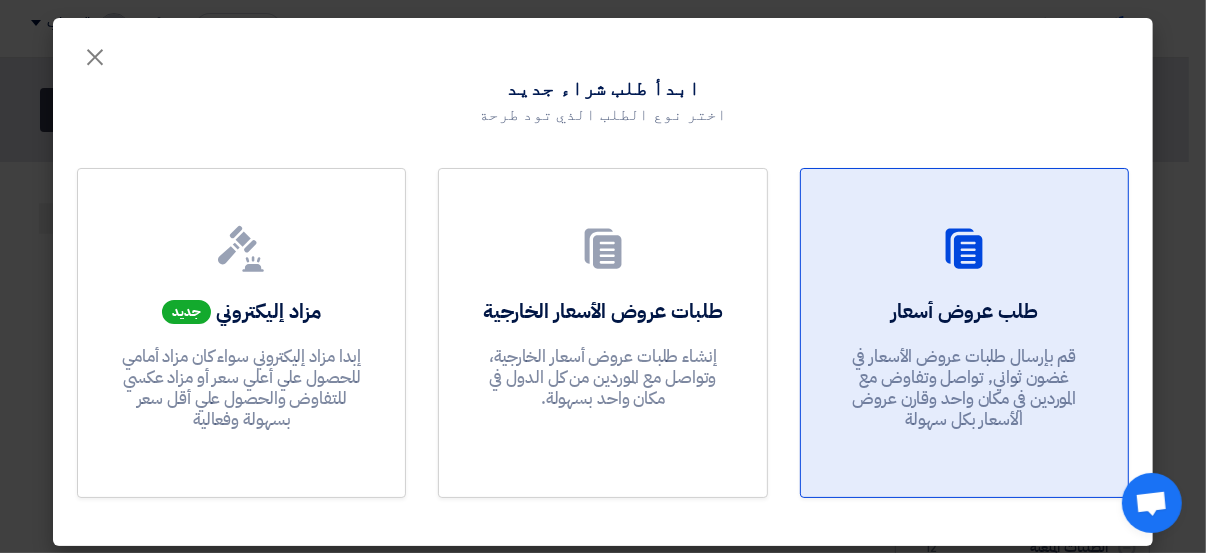 drag, startPoint x: 920, startPoint y: 248, endPoint x: 912, endPoint y: 256, distance: 11.313708 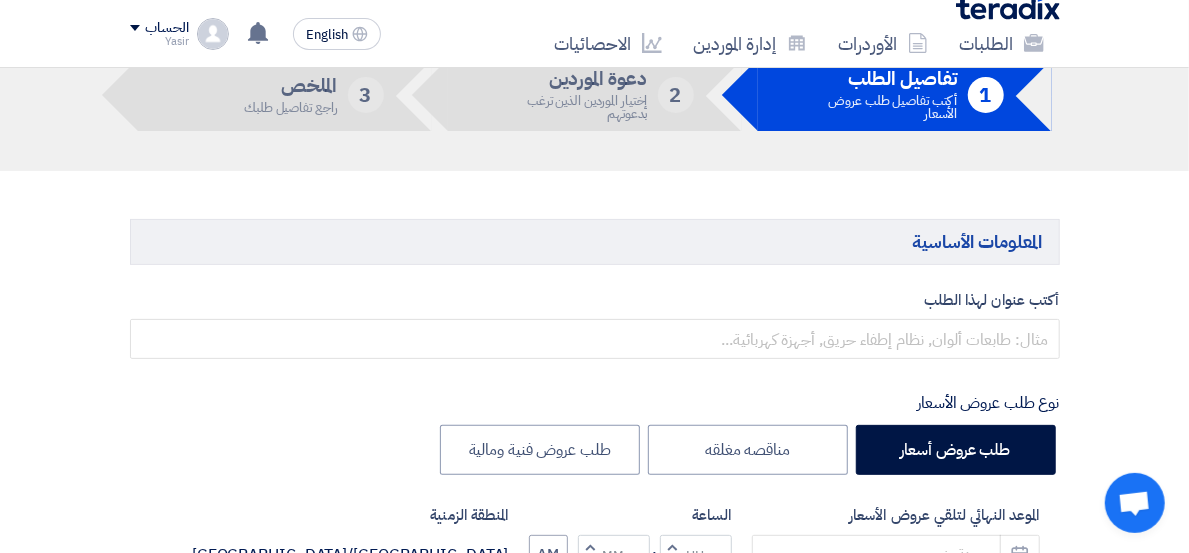 scroll, scrollTop: 222, scrollLeft: 0, axis: vertical 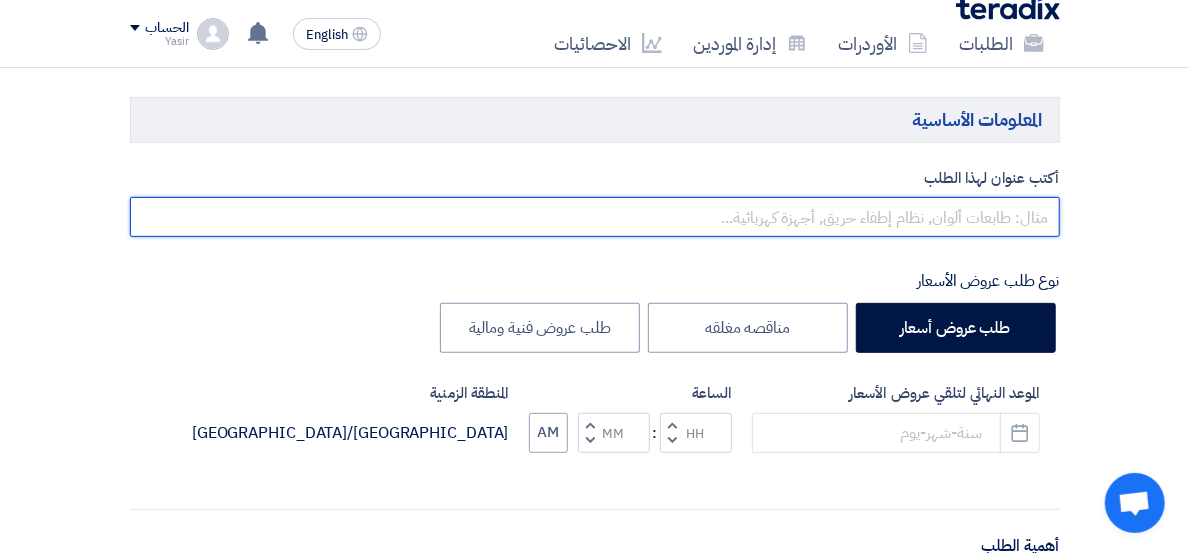 click at bounding box center [595, 217] 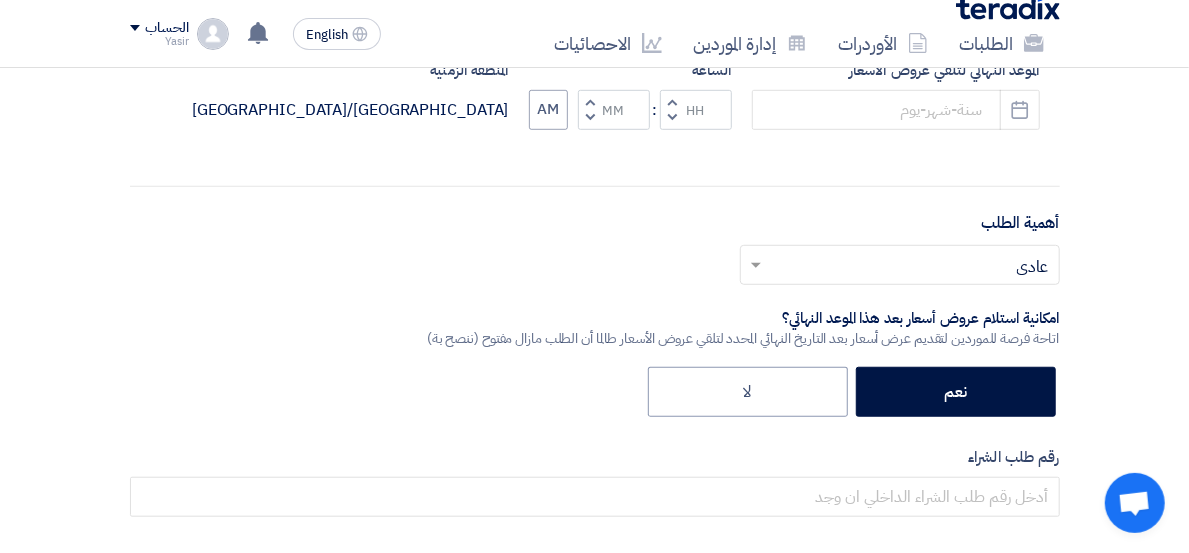 scroll, scrollTop: 666, scrollLeft: 0, axis: vertical 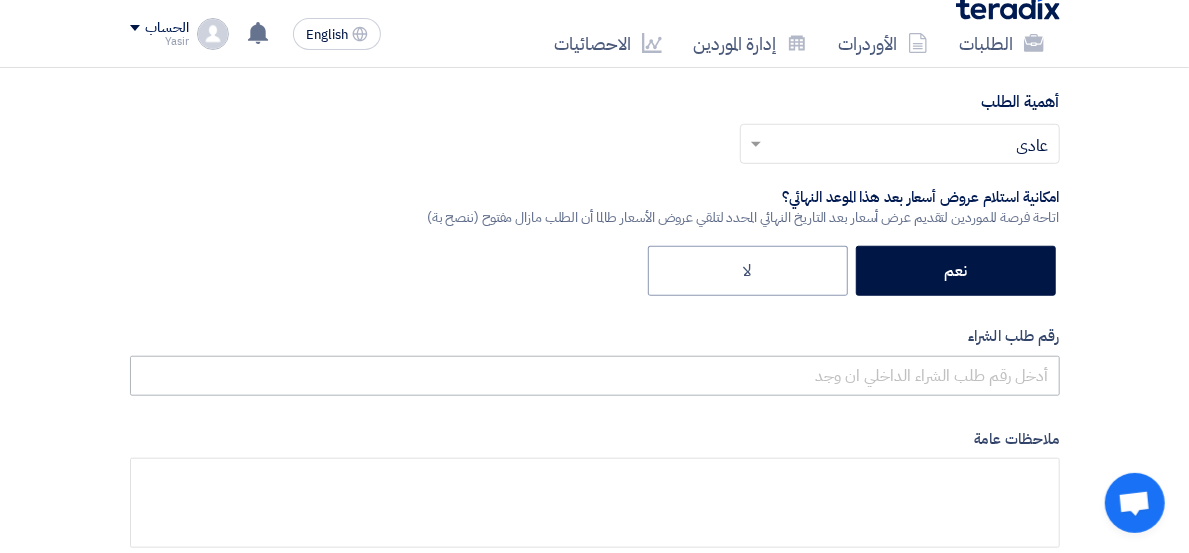 type on "8100015337" 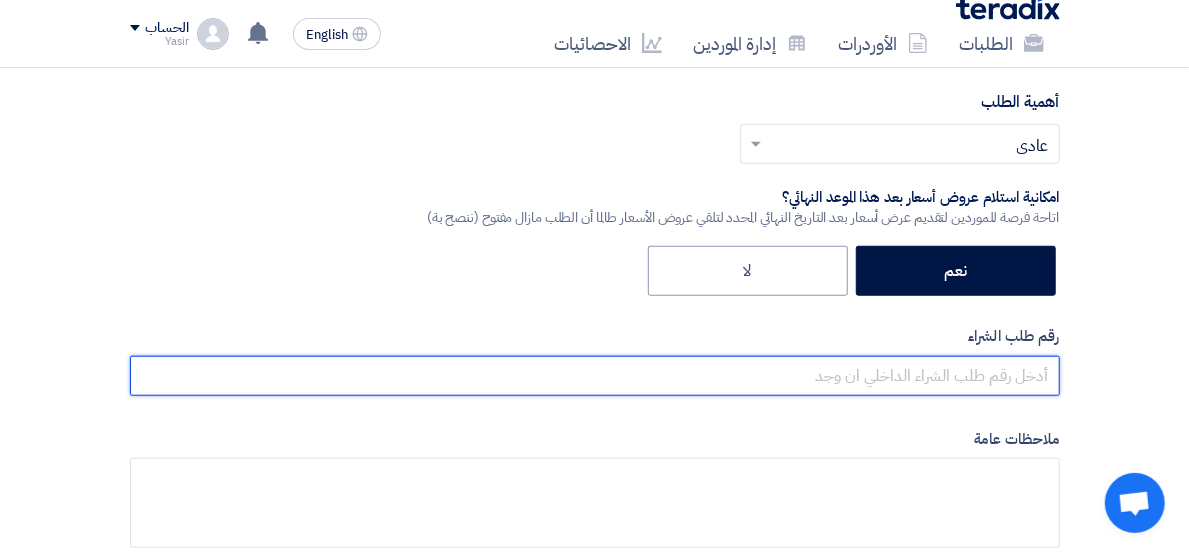 click at bounding box center [595, 376] 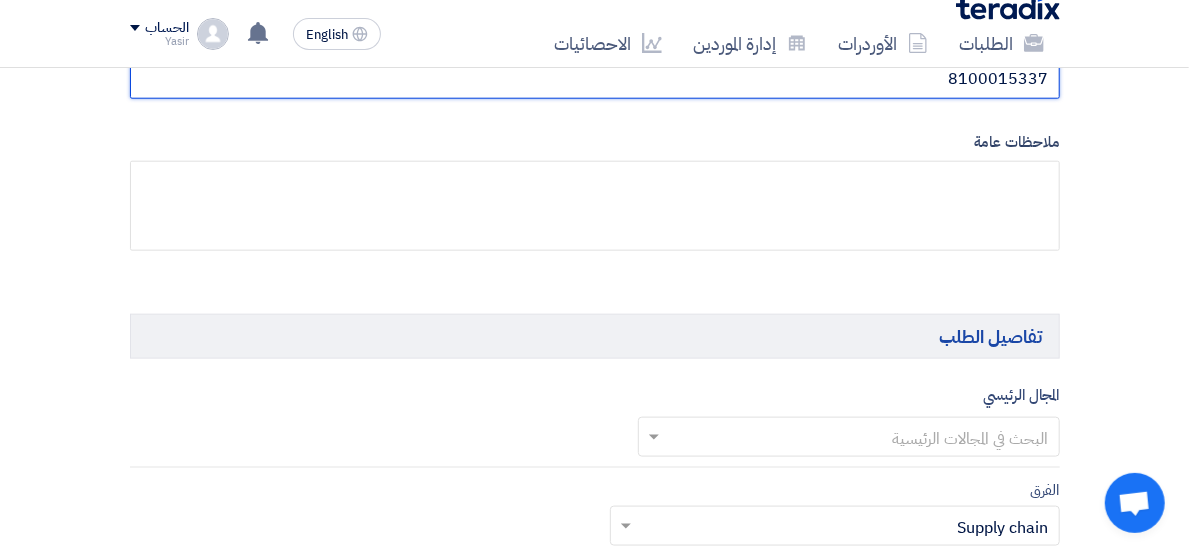 scroll, scrollTop: 1111, scrollLeft: 0, axis: vertical 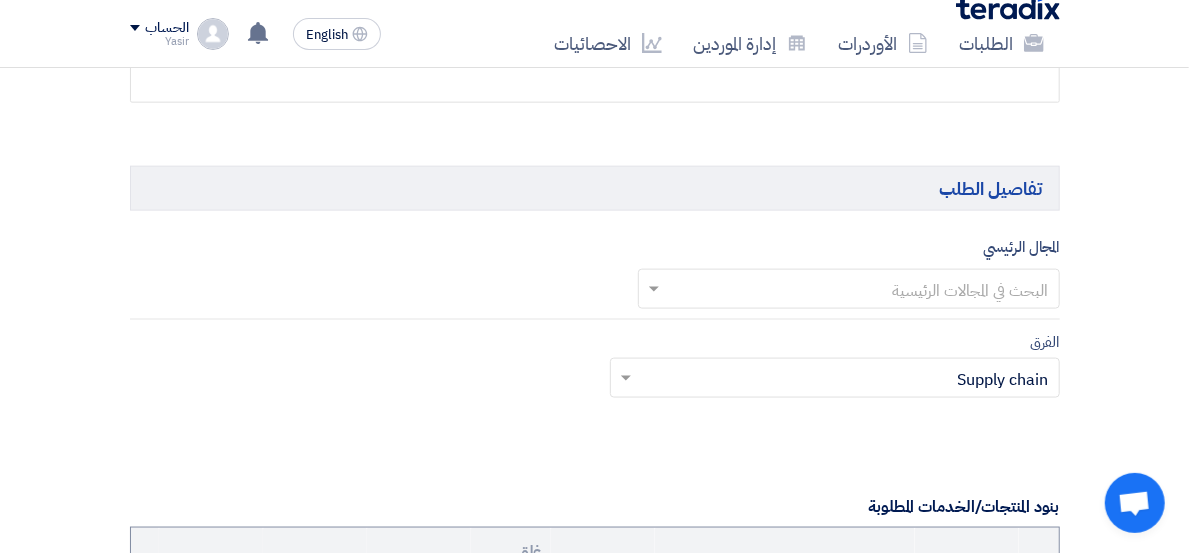 type on "8100015337" 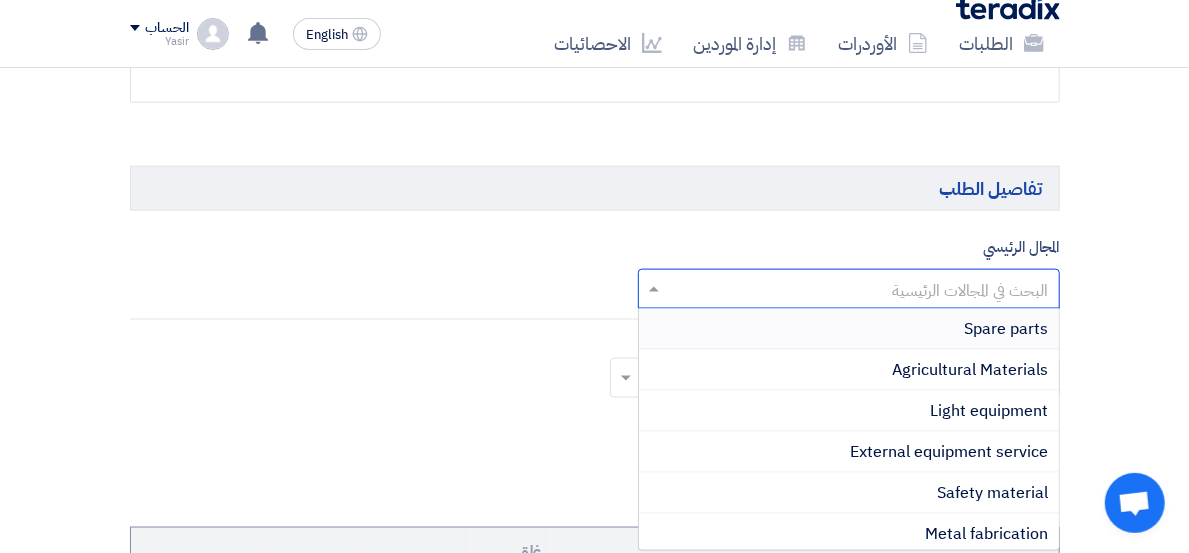 click on "Spare parts" at bounding box center (849, 329) 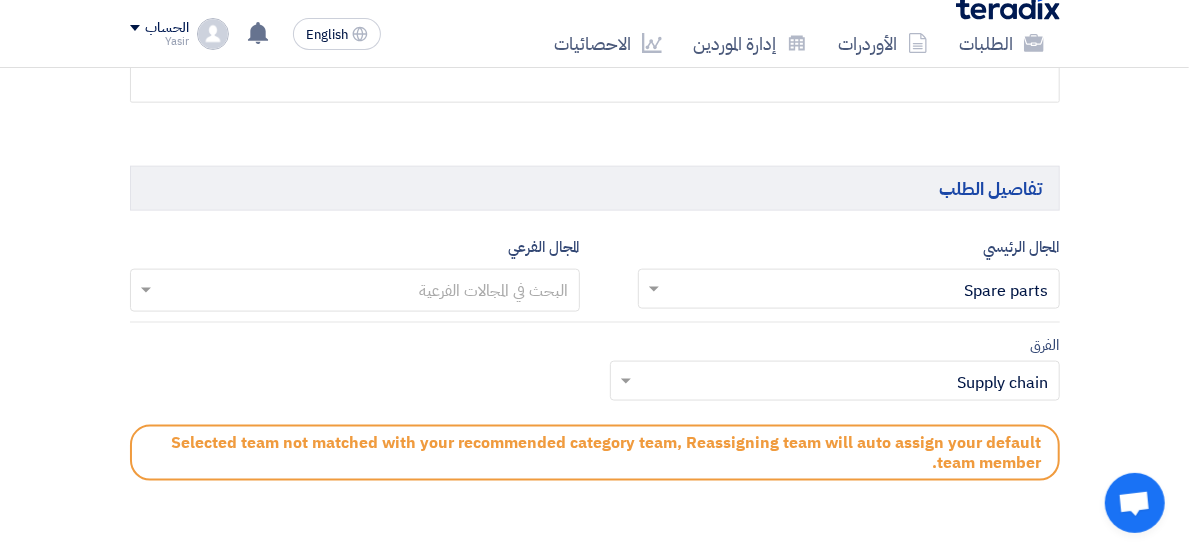 click at bounding box center [354, 292] 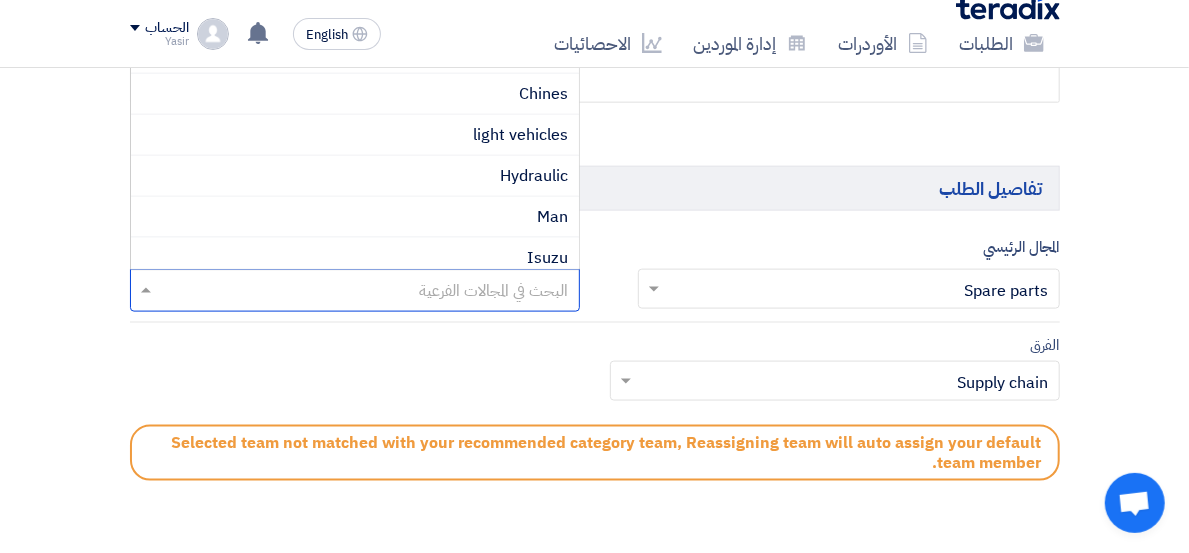 scroll, scrollTop: 333, scrollLeft: 0, axis: vertical 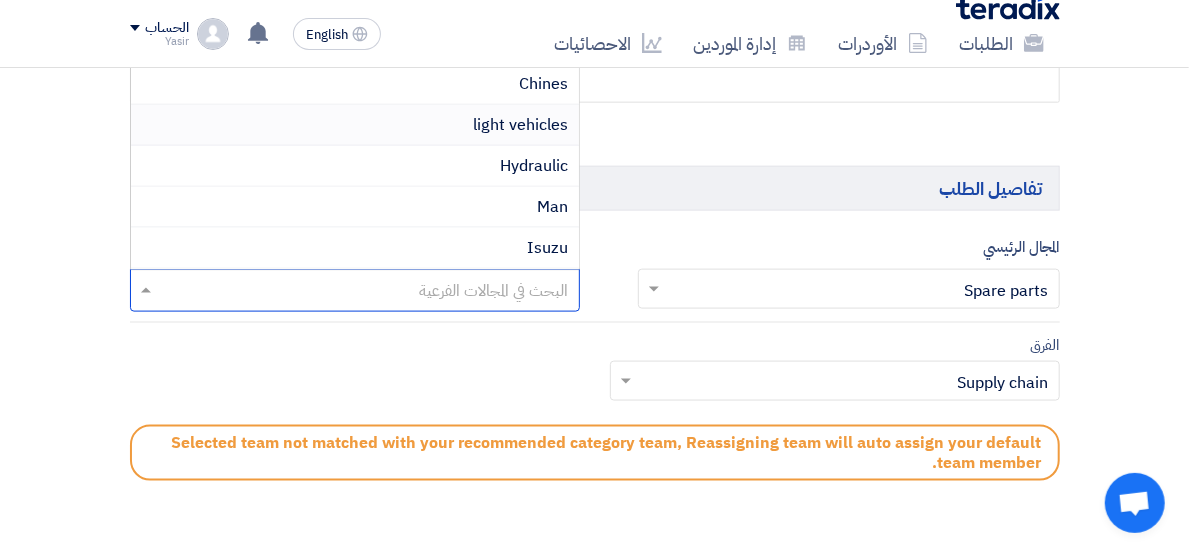 click on "light vehicles" at bounding box center [355, 125] 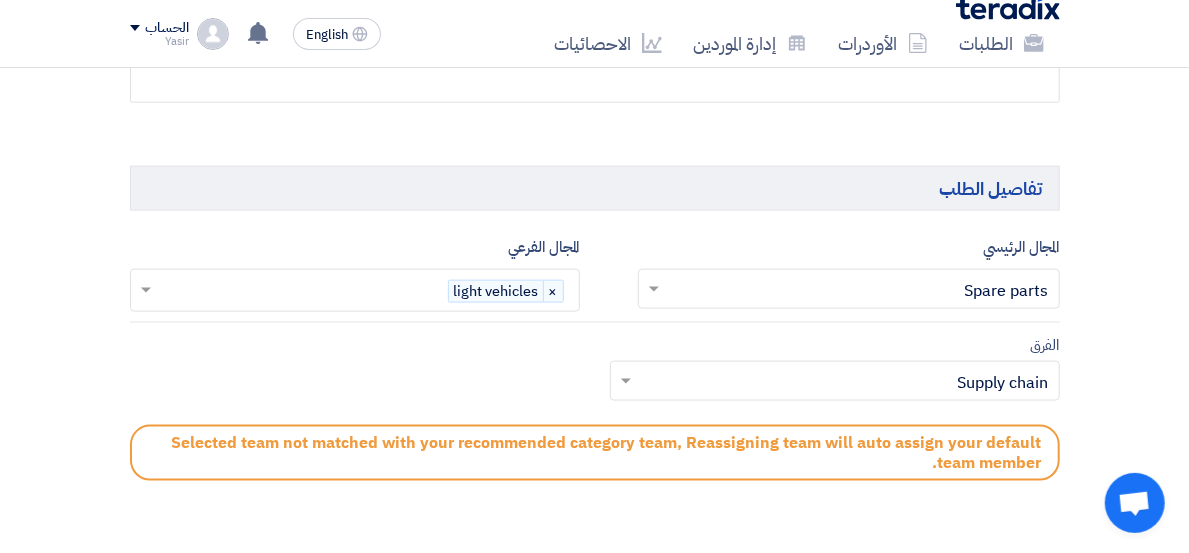 click 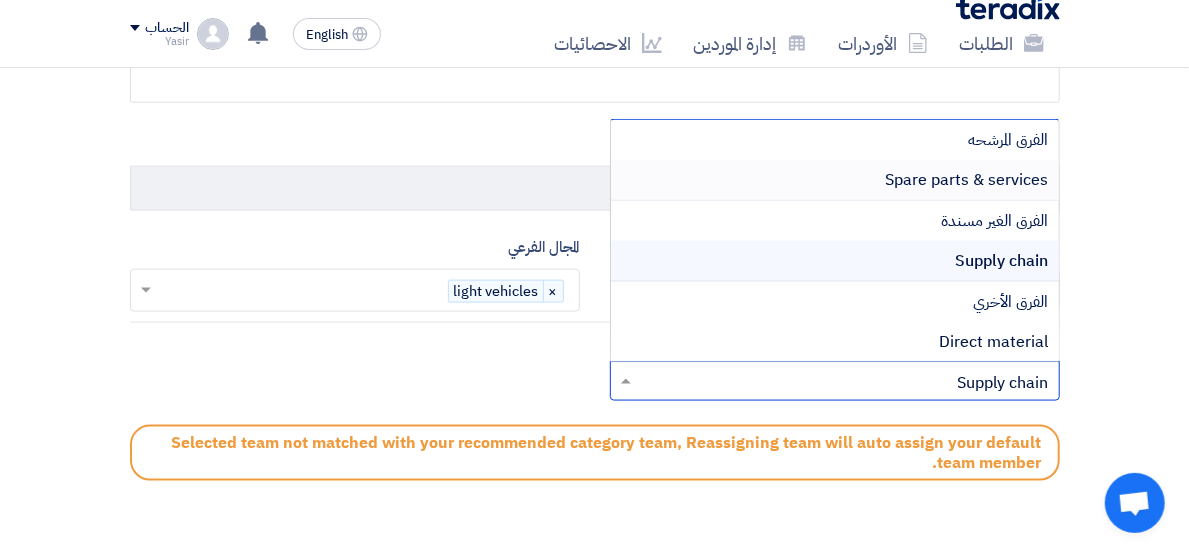 click on "Spare parts & services" at bounding box center (835, 180) 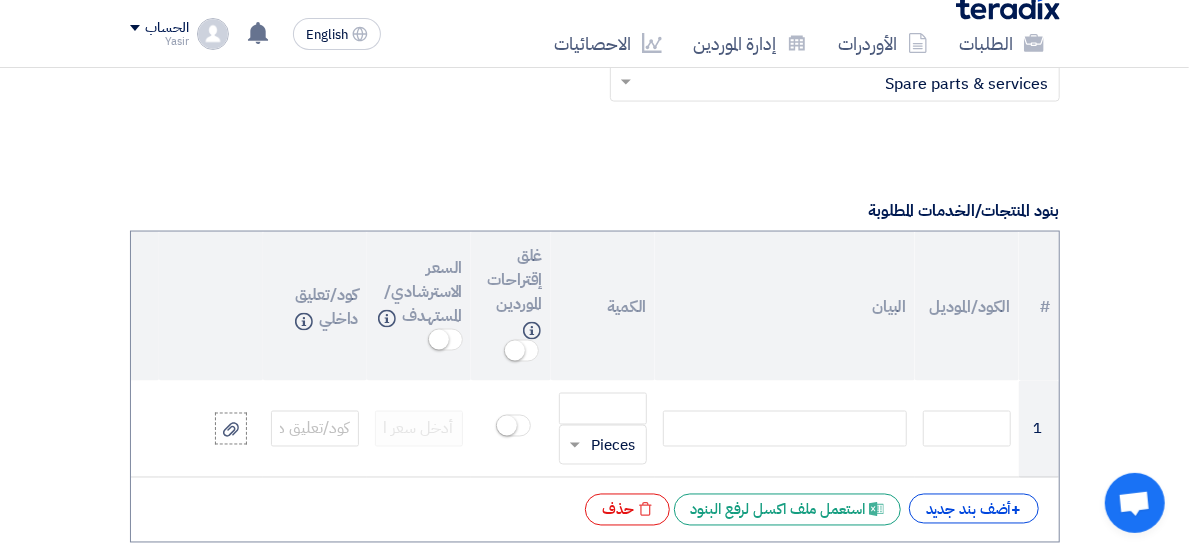scroll, scrollTop: 1444, scrollLeft: 0, axis: vertical 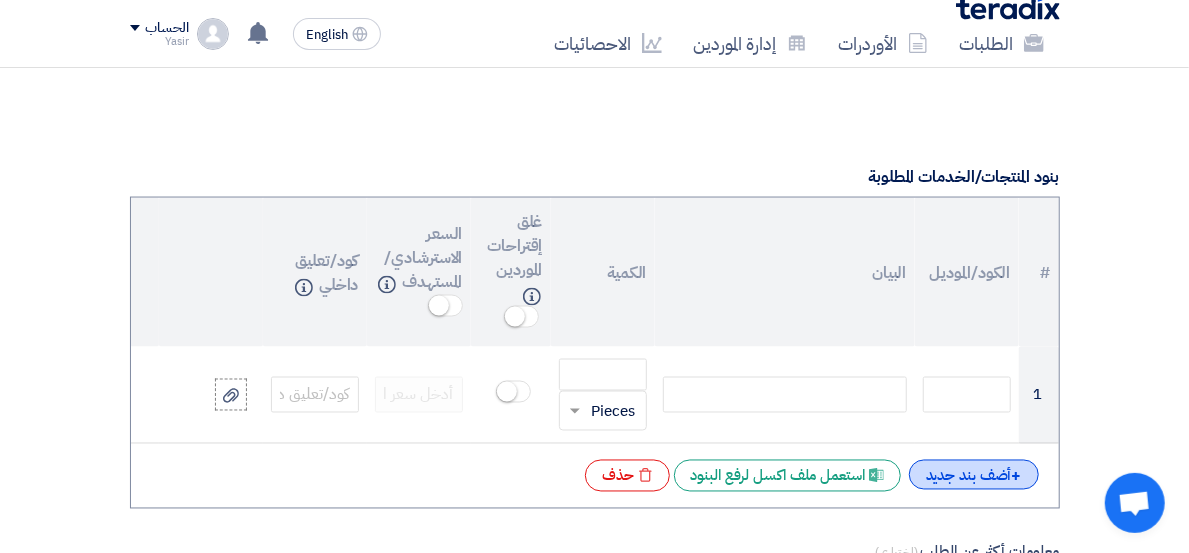 click on "+
أضف بند جديد" 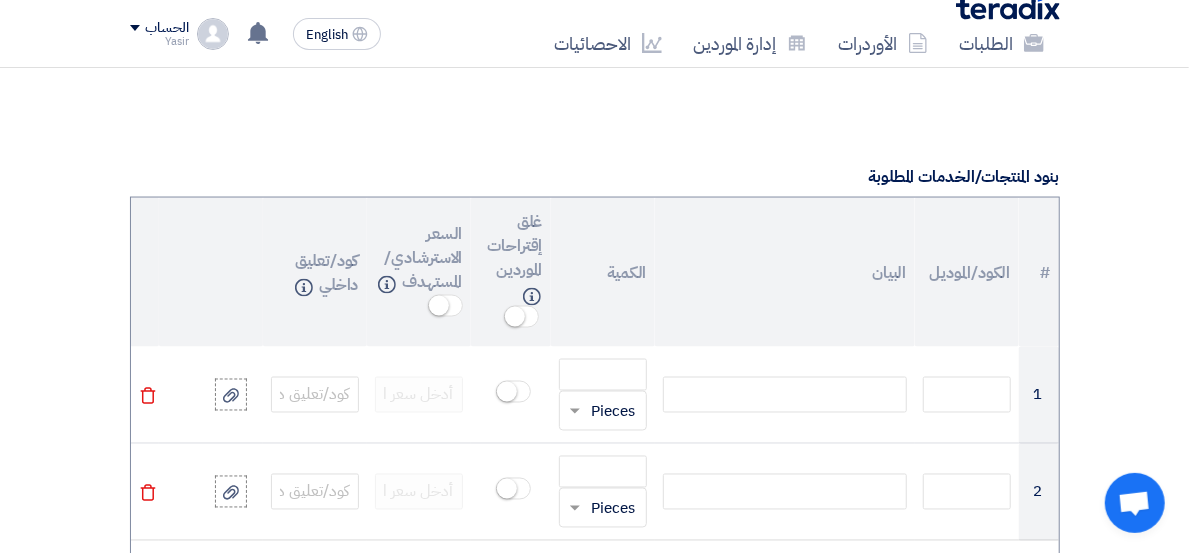 click on "+
أضف بند جديد" 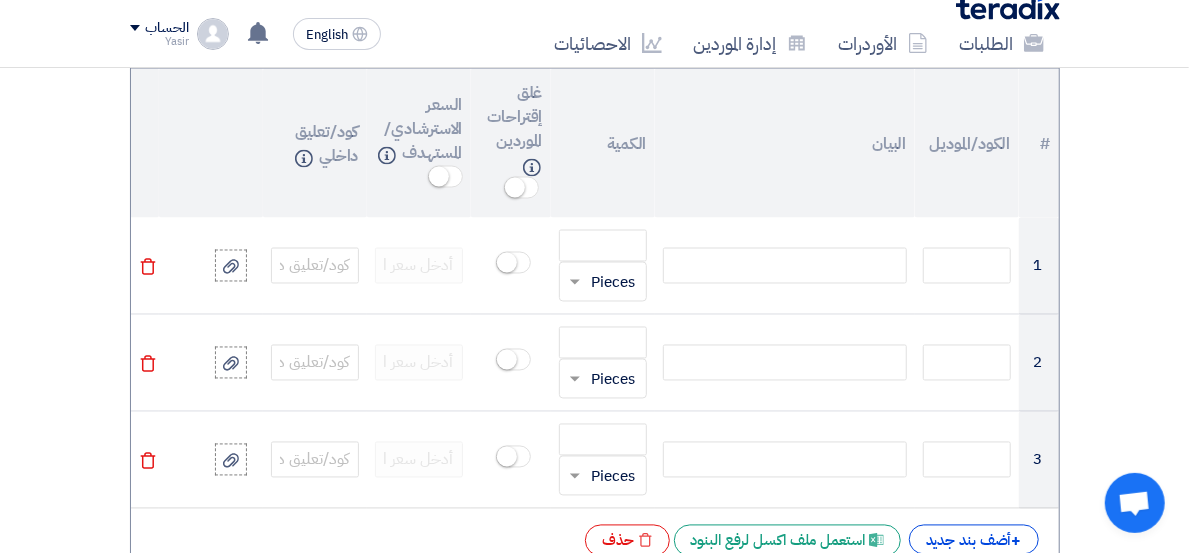 scroll, scrollTop: 1555, scrollLeft: 0, axis: vertical 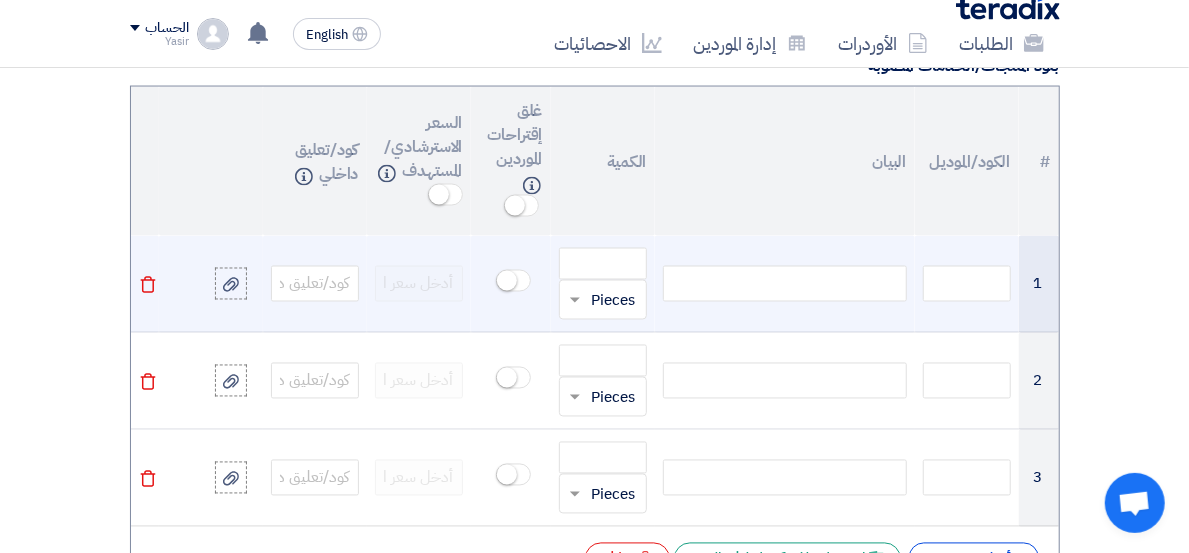 click 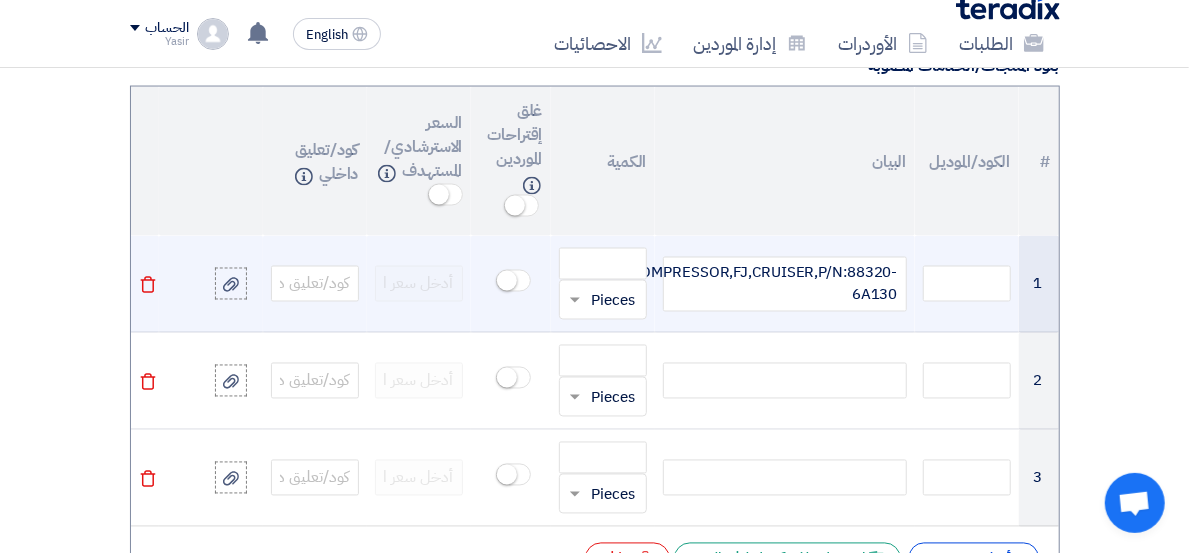 scroll, scrollTop: 1545, scrollLeft: 0, axis: vertical 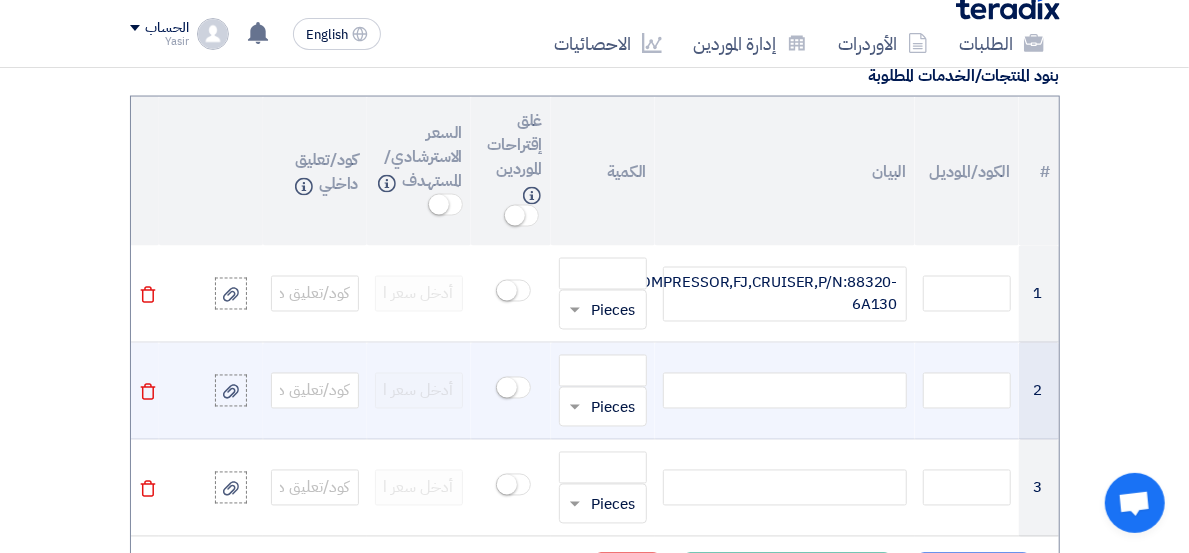 click 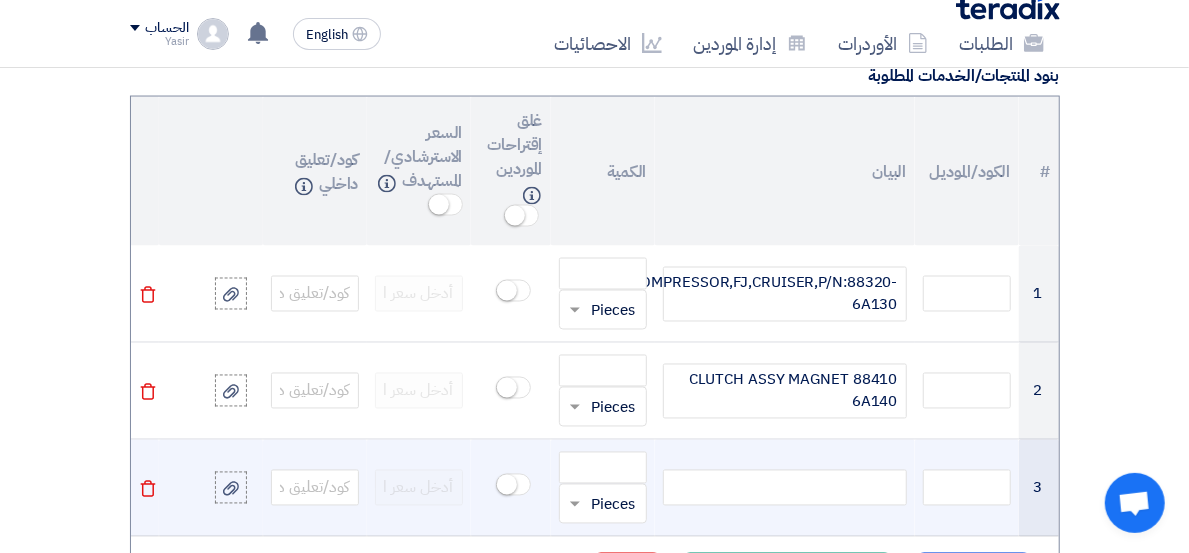 click 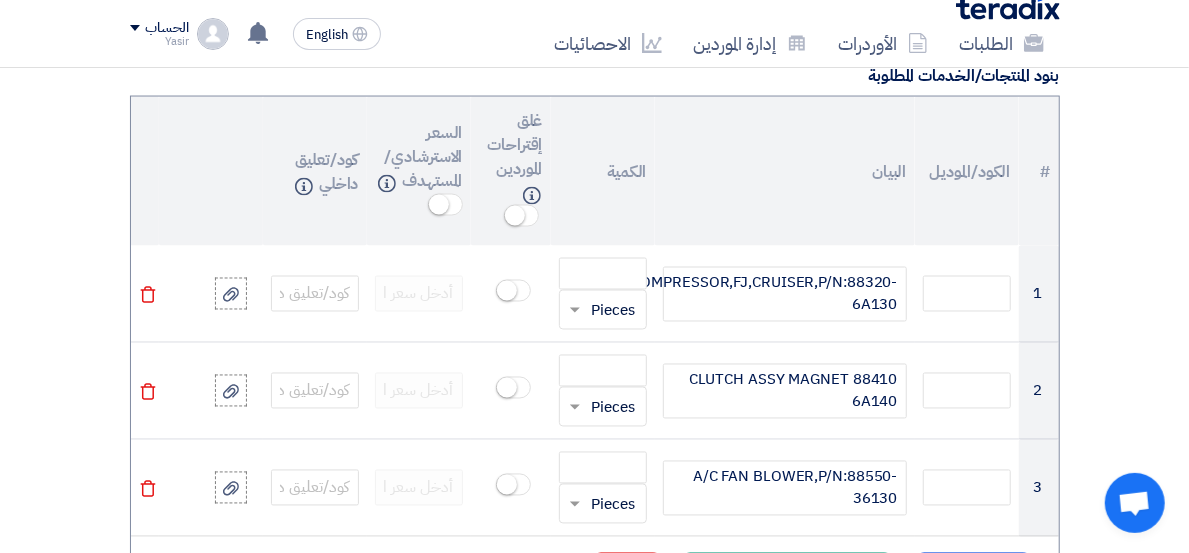click on "الطلبات
الأوردرات
إدارة الموردين
الاحصائيات
English
EN
لقد استلمت عرض سعر بقيمه  "4127.35"  لطلبك الخاص بشراء."8100015194"" at bounding box center (594, 716) 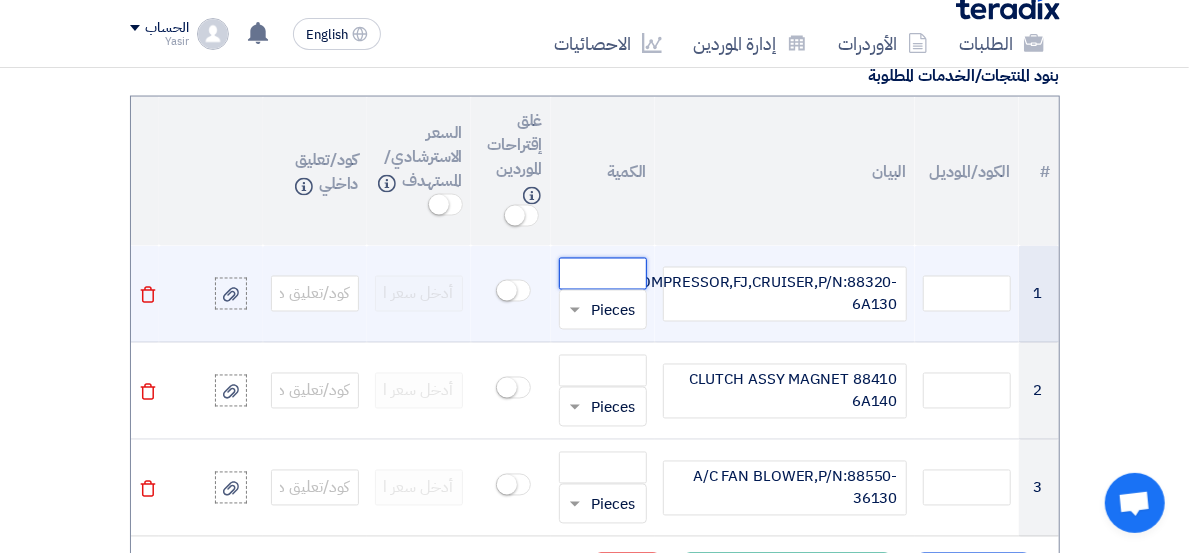click 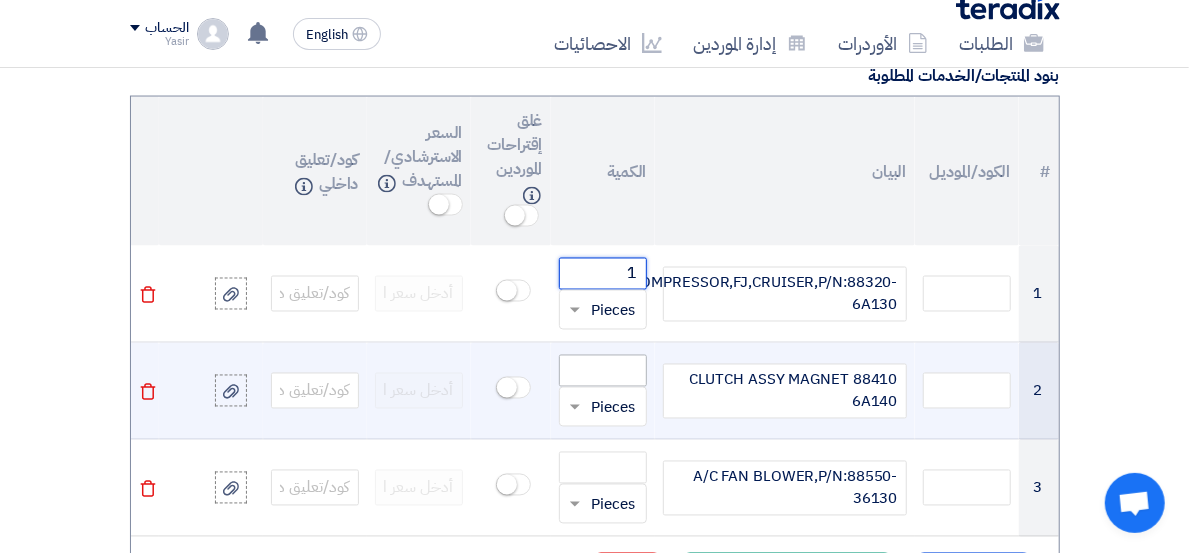 type on "1" 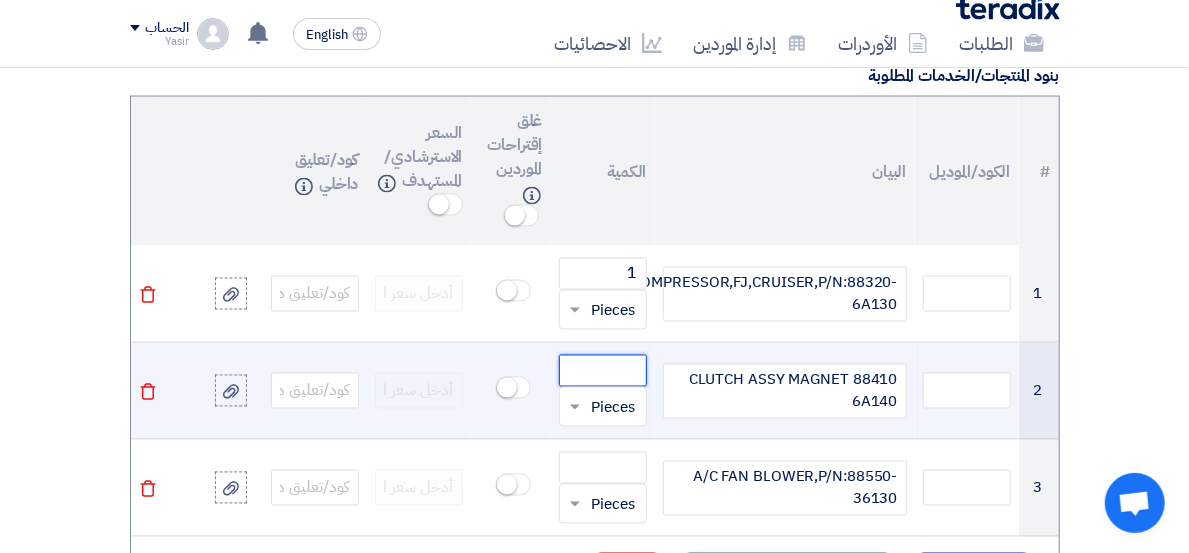 click 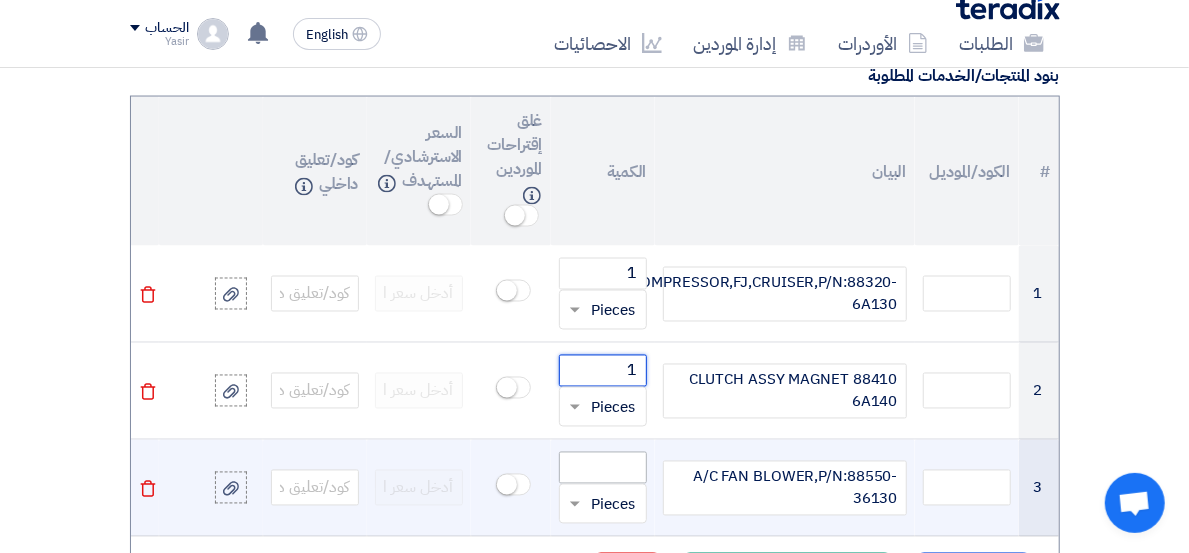 type on "1" 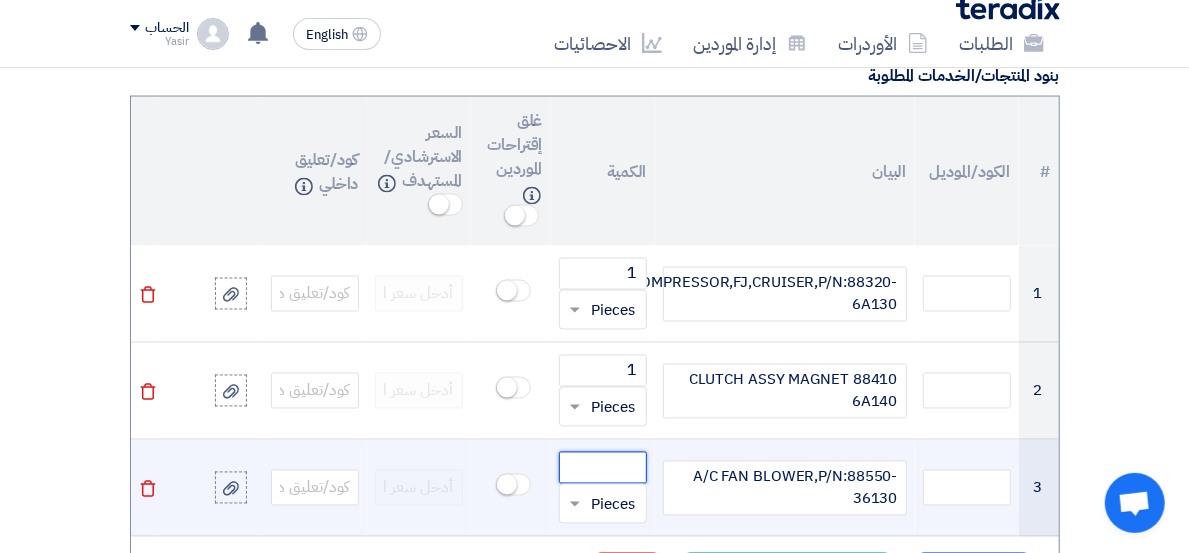 click 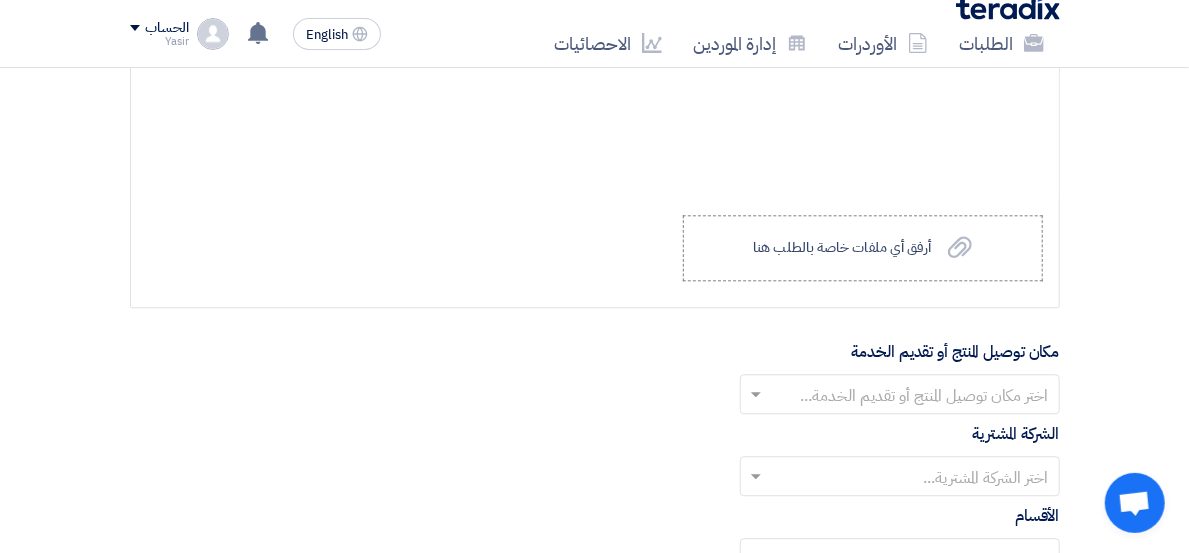 scroll, scrollTop: 2212, scrollLeft: 0, axis: vertical 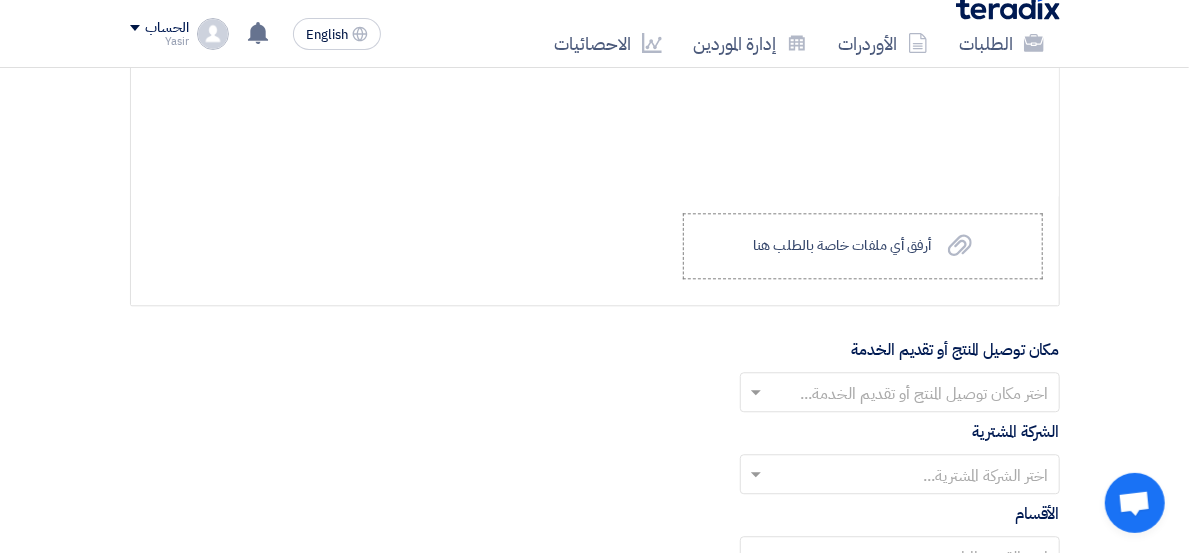 type on "1" 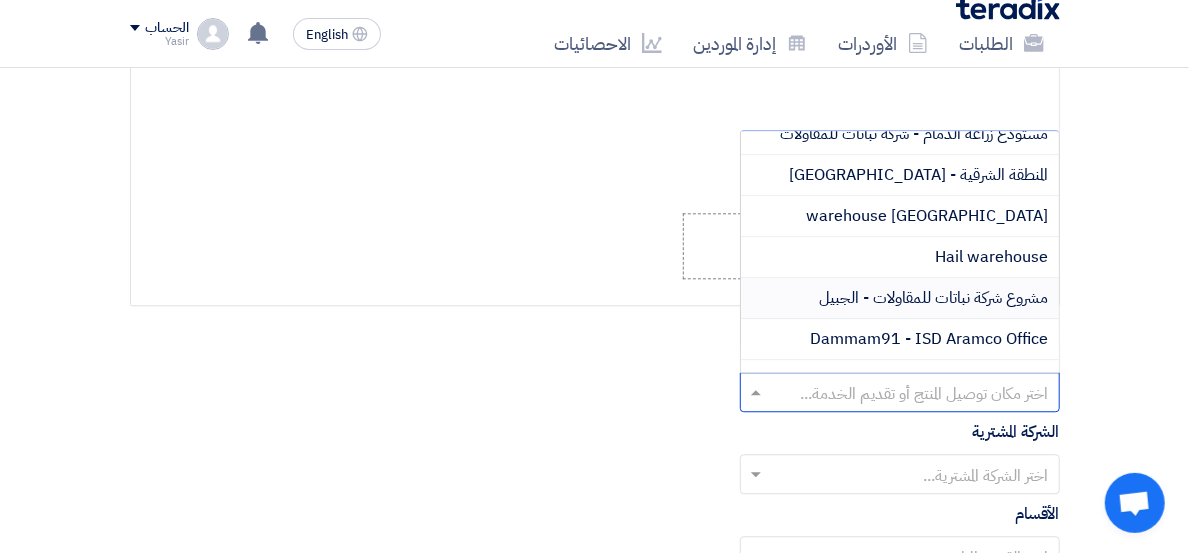 scroll, scrollTop: 333, scrollLeft: 0, axis: vertical 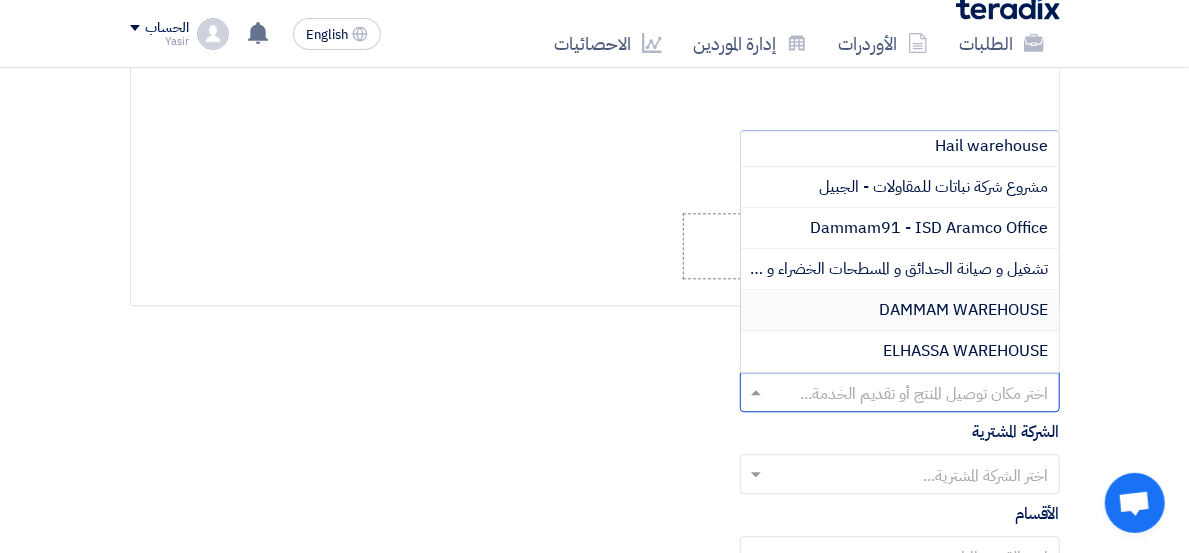 click on "DAMMAM WAREHOUSE" at bounding box center [900, 310] 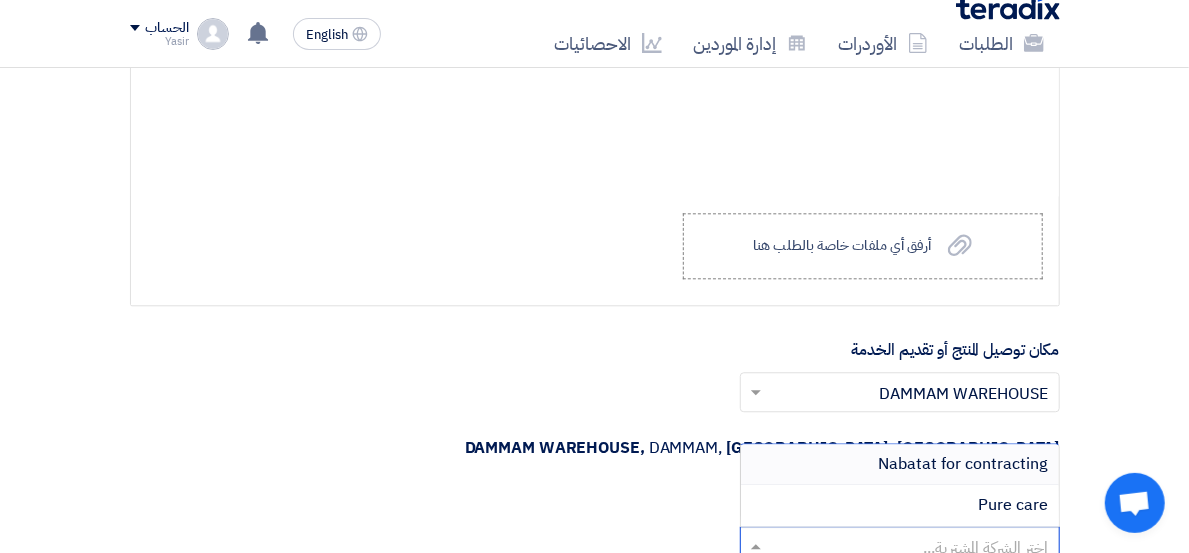 click 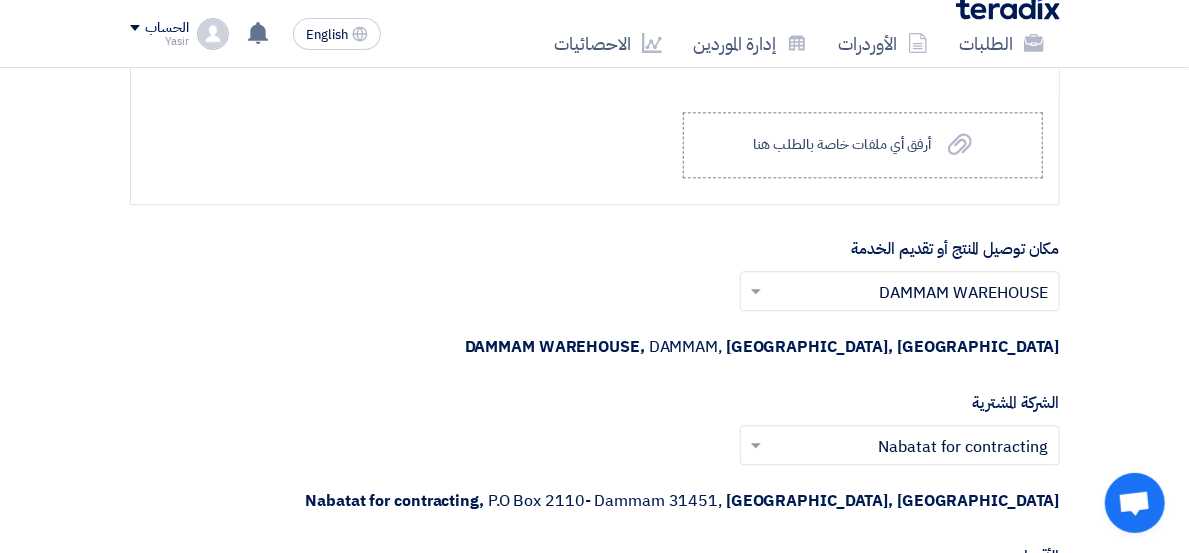 scroll, scrollTop: 2434, scrollLeft: 0, axis: vertical 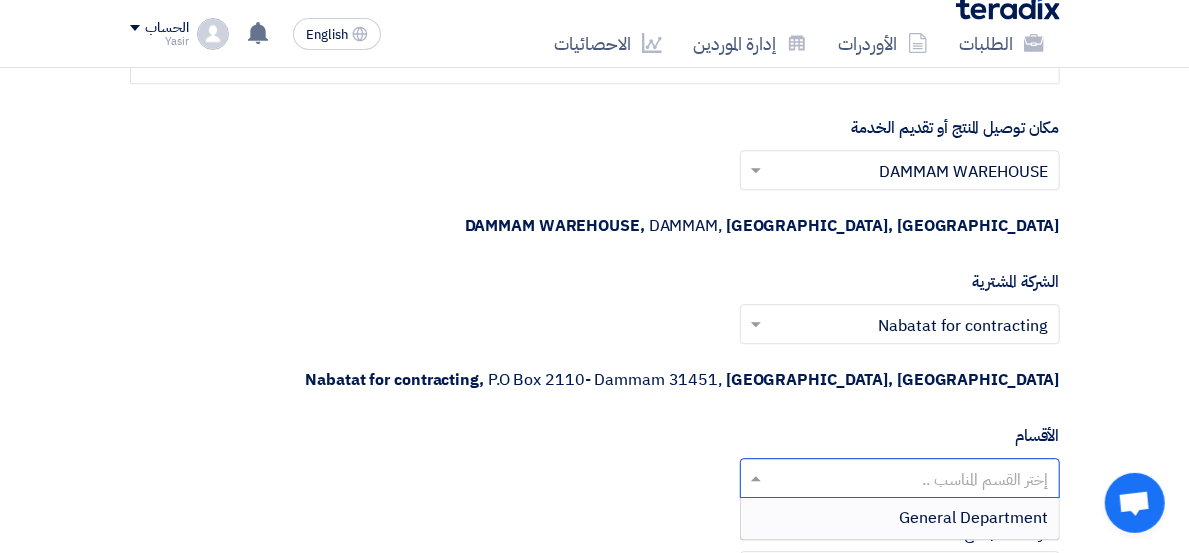 click 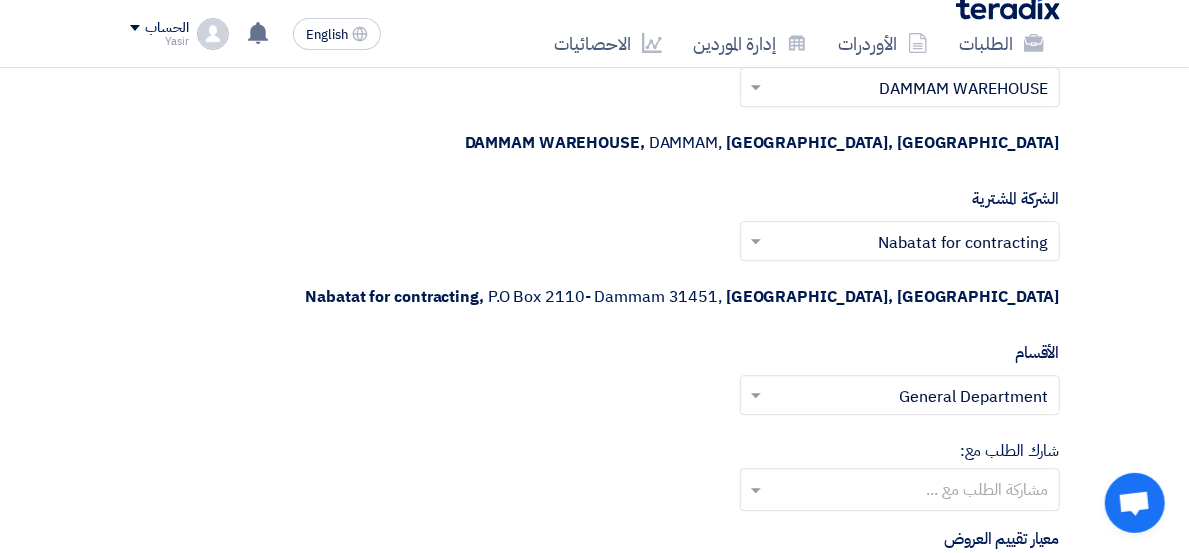scroll, scrollTop: 2656, scrollLeft: 0, axis: vertical 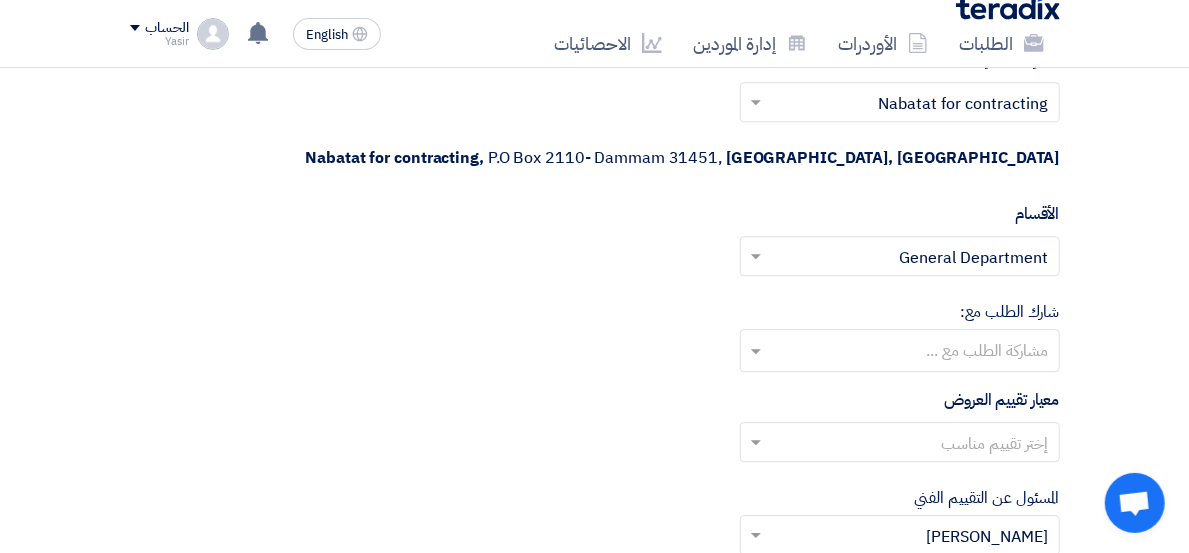 click 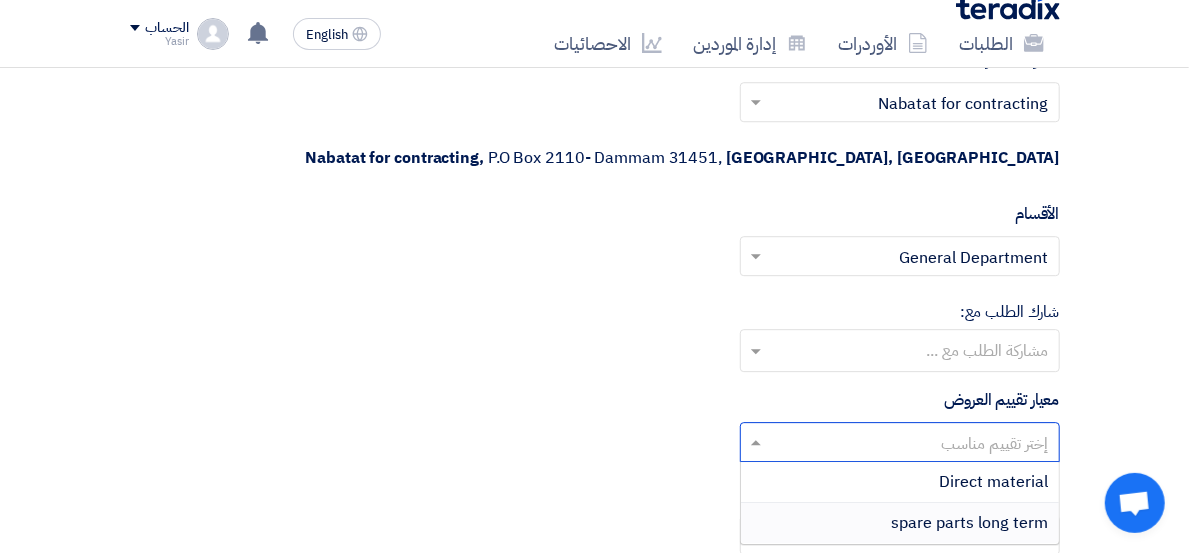 click at bounding box center (911, 537) 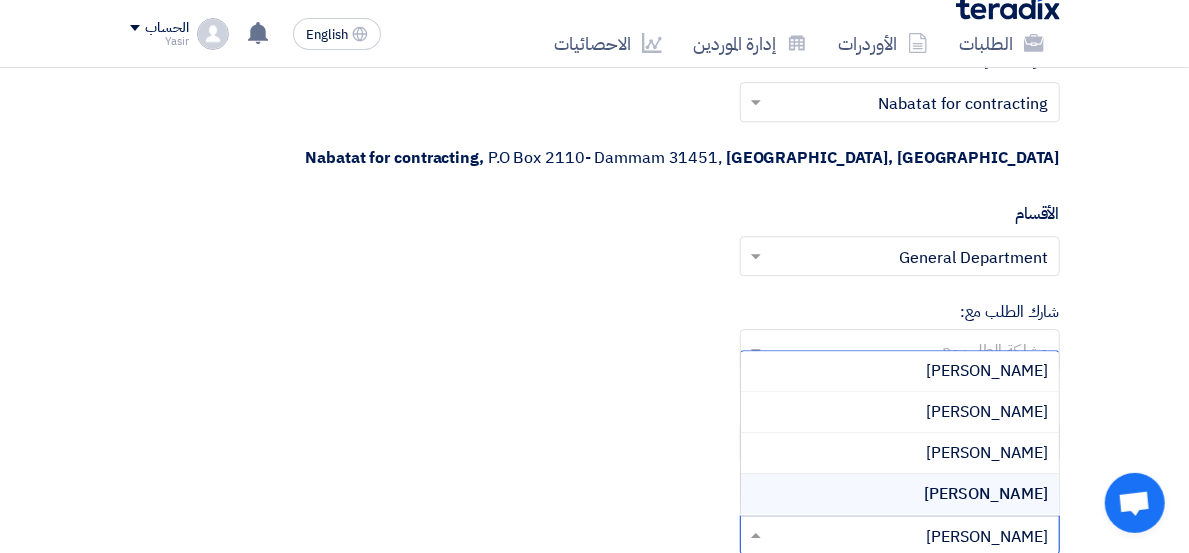 click on "[PERSON_NAME]" at bounding box center [900, 494] 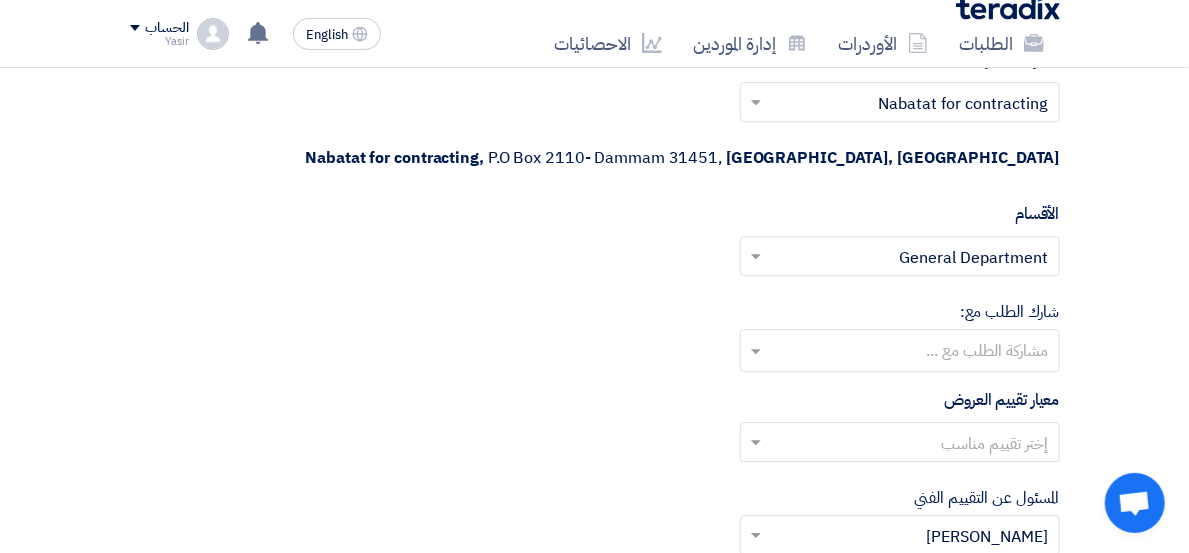 scroll, scrollTop: 2768, scrollLeft: 0, axis: vertical 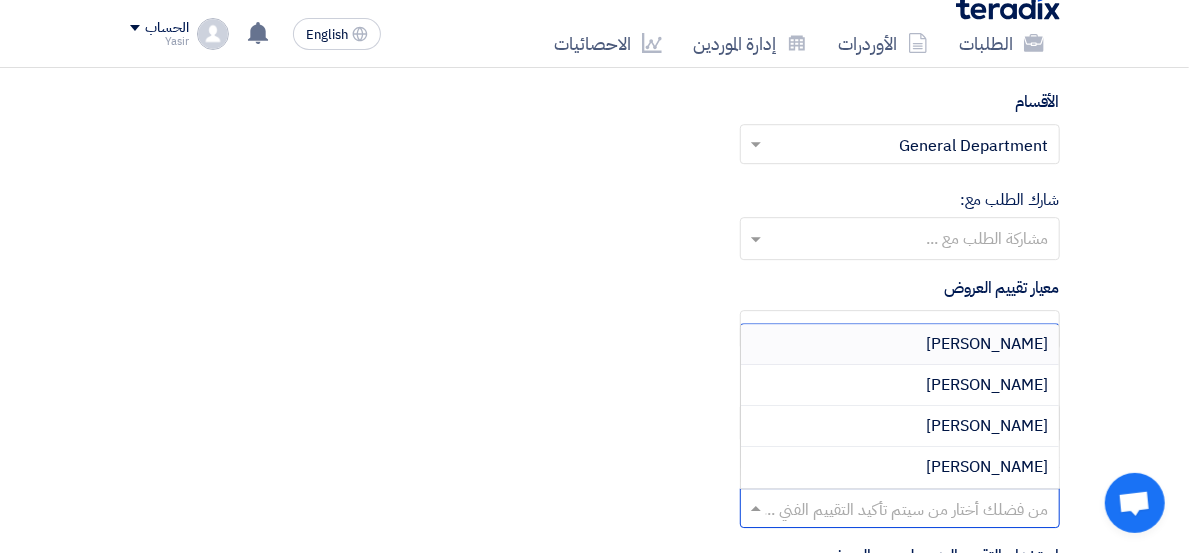 click at bounding box center (911, 510) 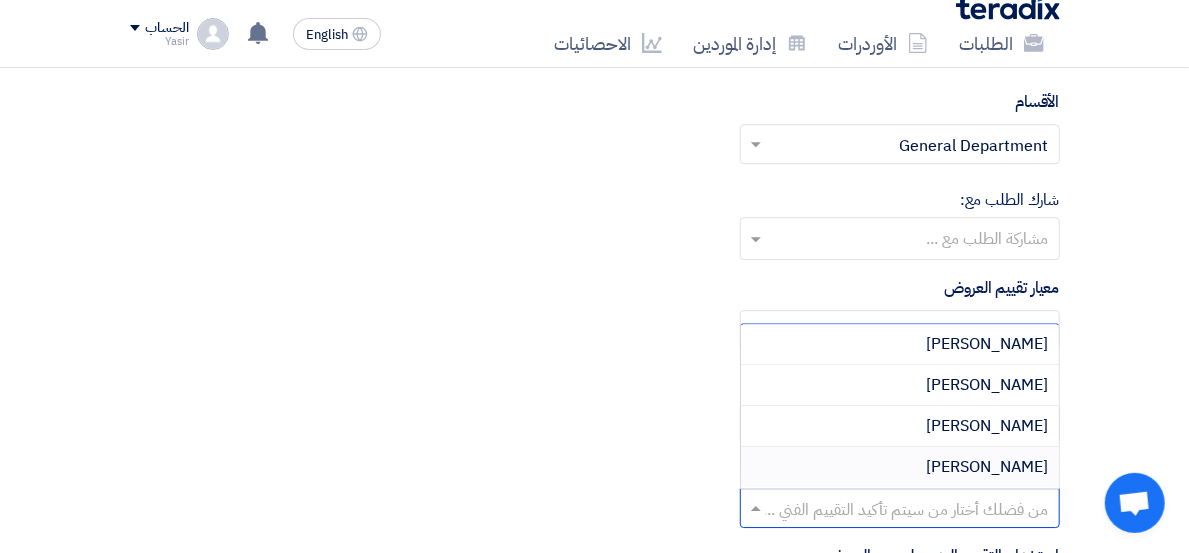 drag, startPoint x: 992, startPoint y: 353, endPoint x: 924, endPoint y: 354, distance: 68.007355 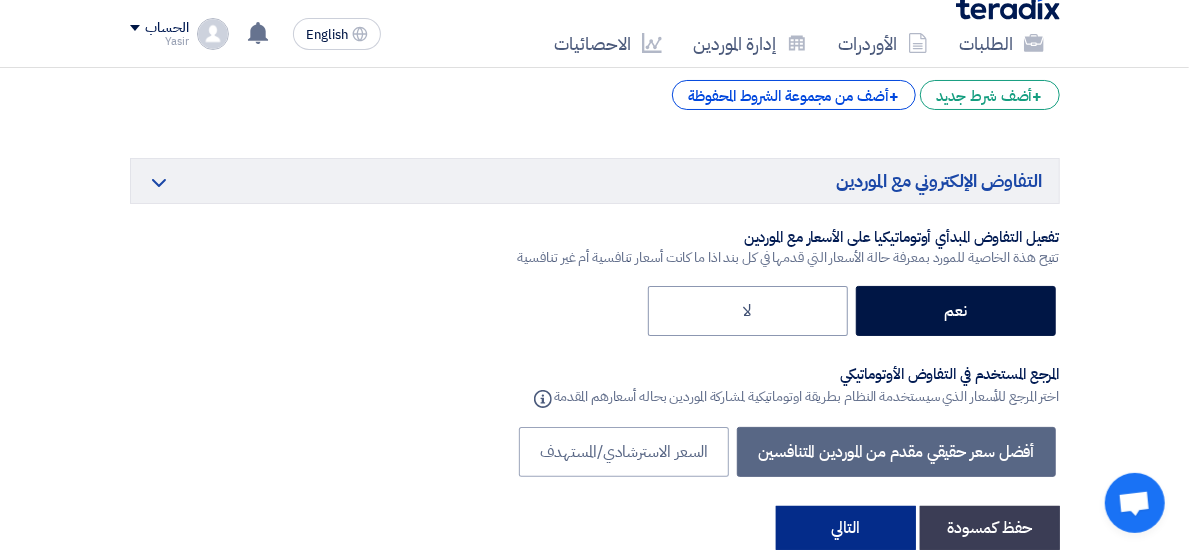 click on "التالي" 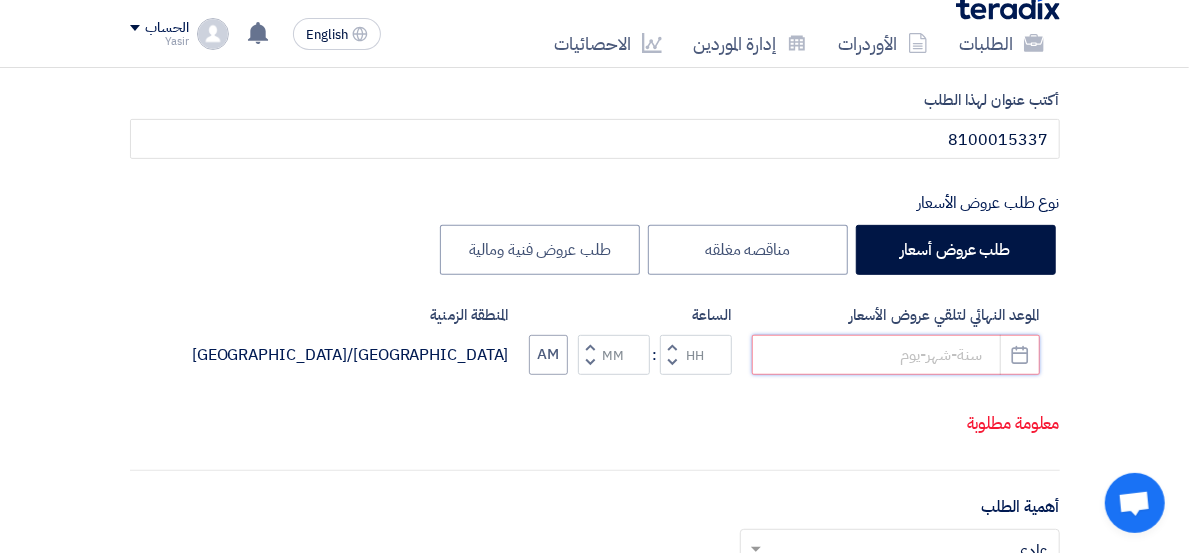 click 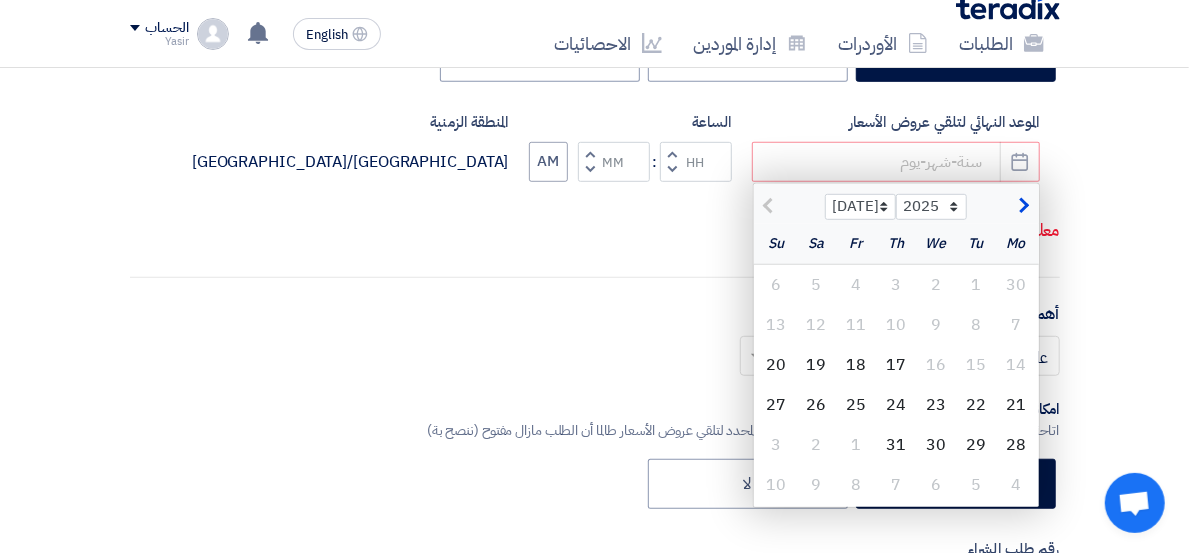 scroll, scrollTop: 522, scrollLeft: 0, axis: vertical 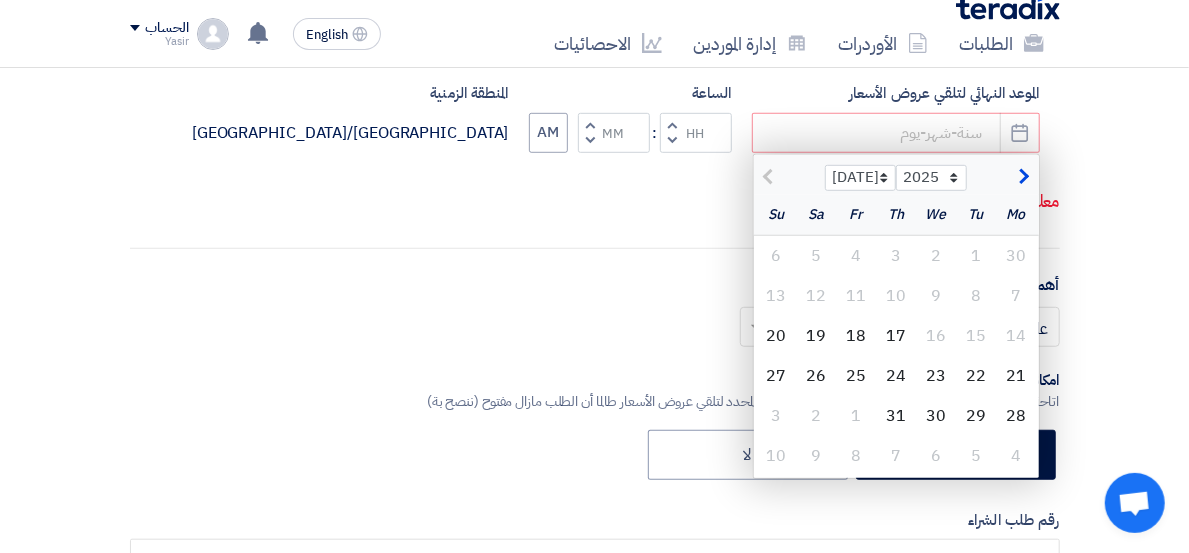 click on "18" 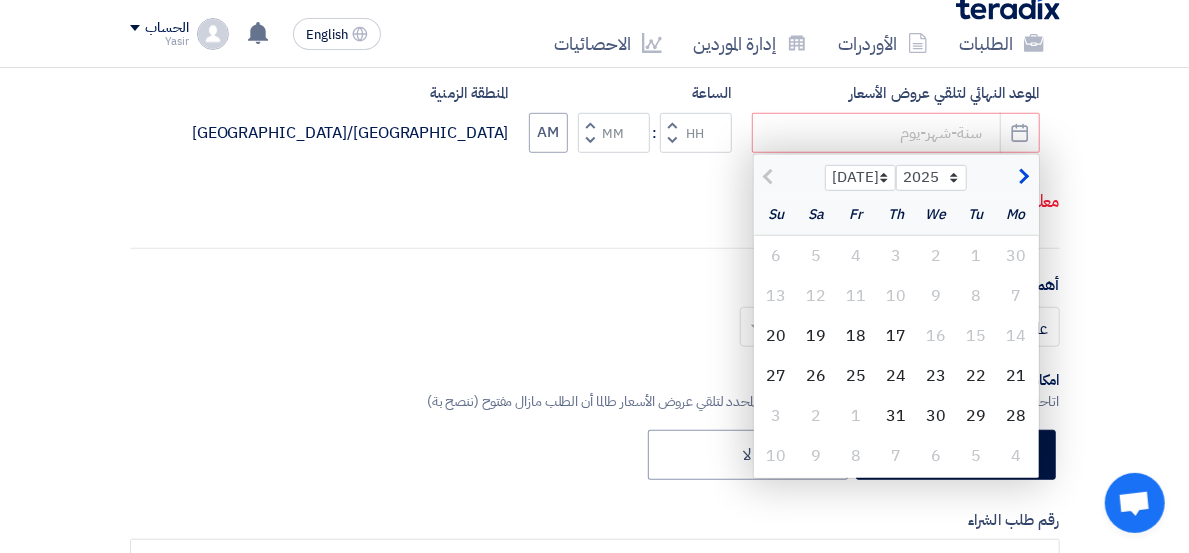 type on "[DATE]" 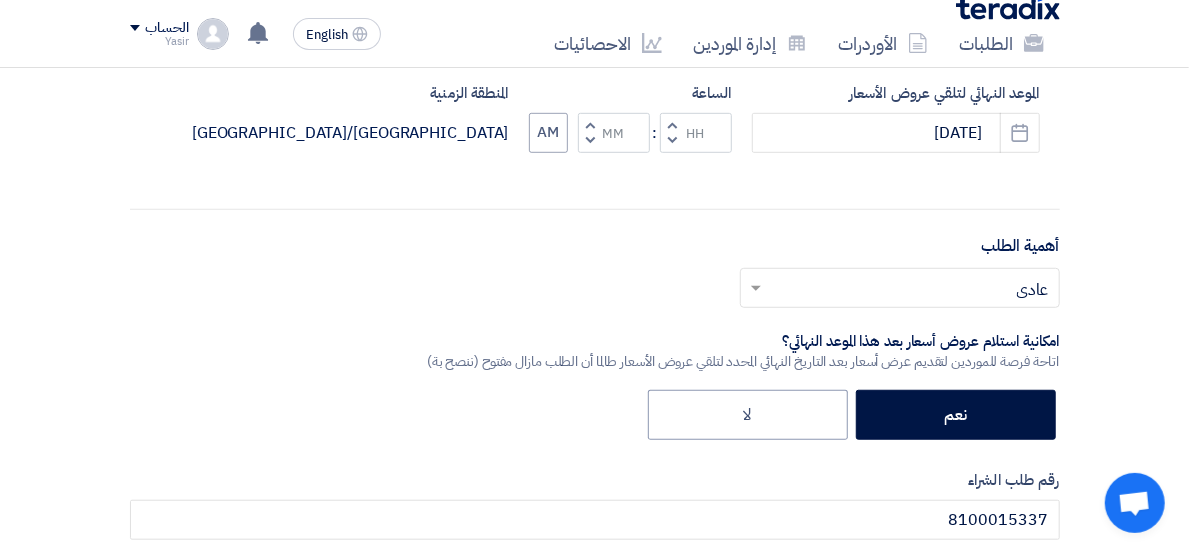 click 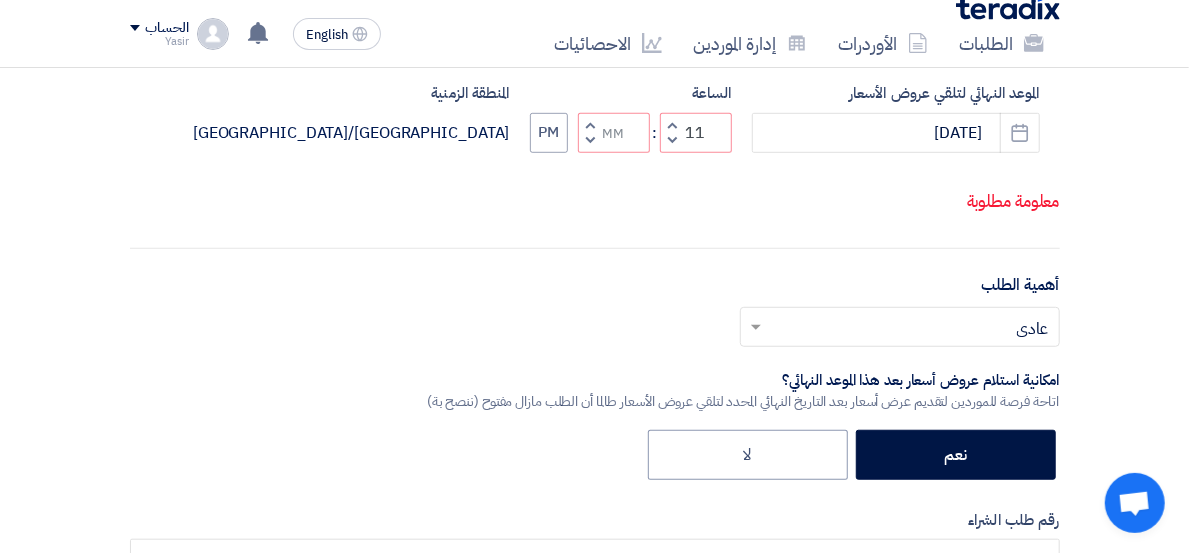 click on "Increment minutes" 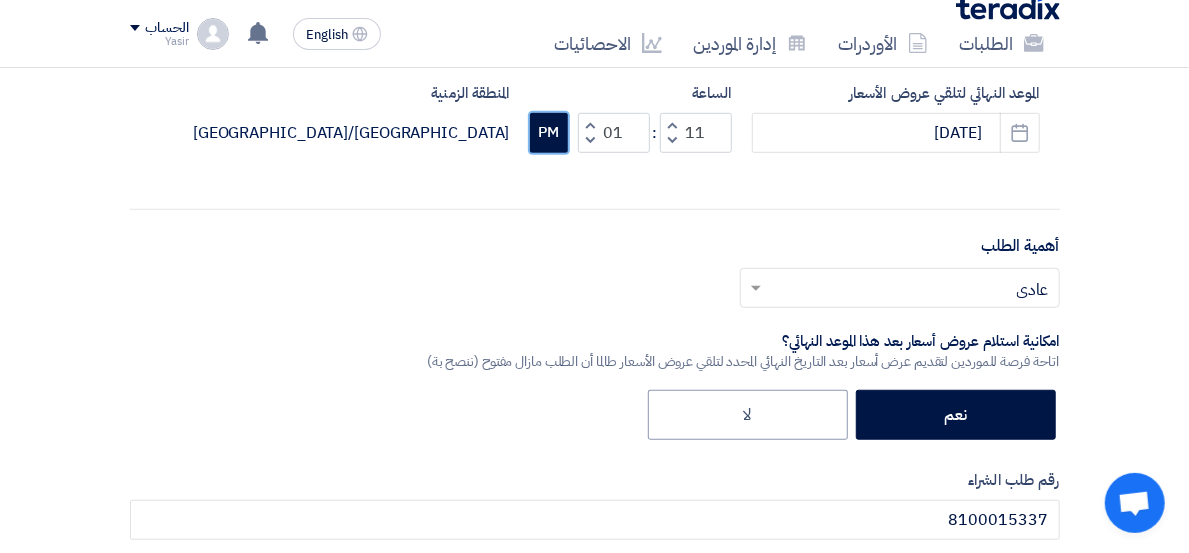 click on "PM" 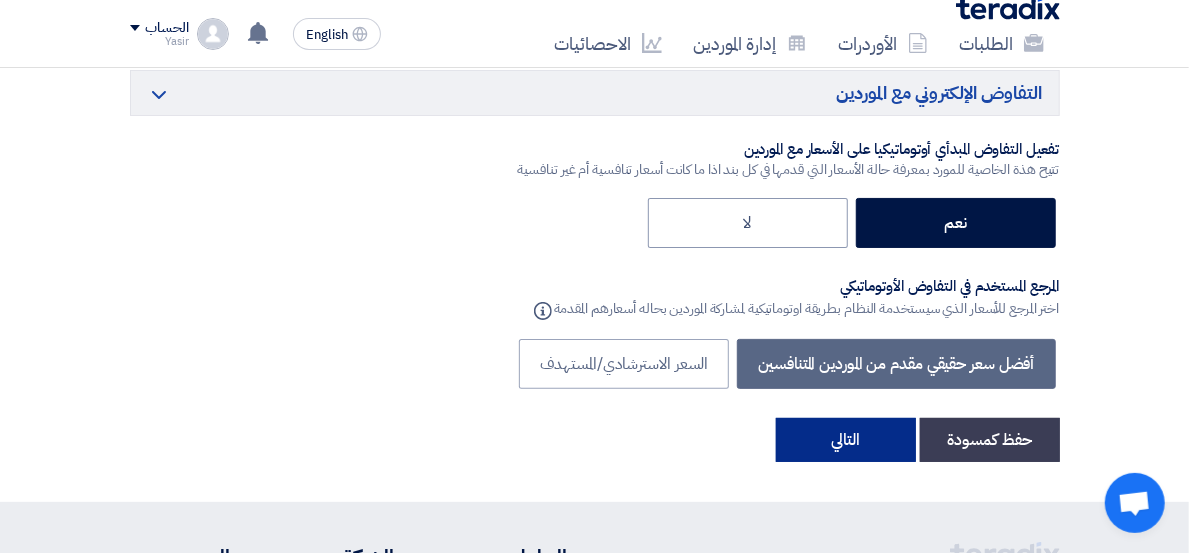click on "التالي" 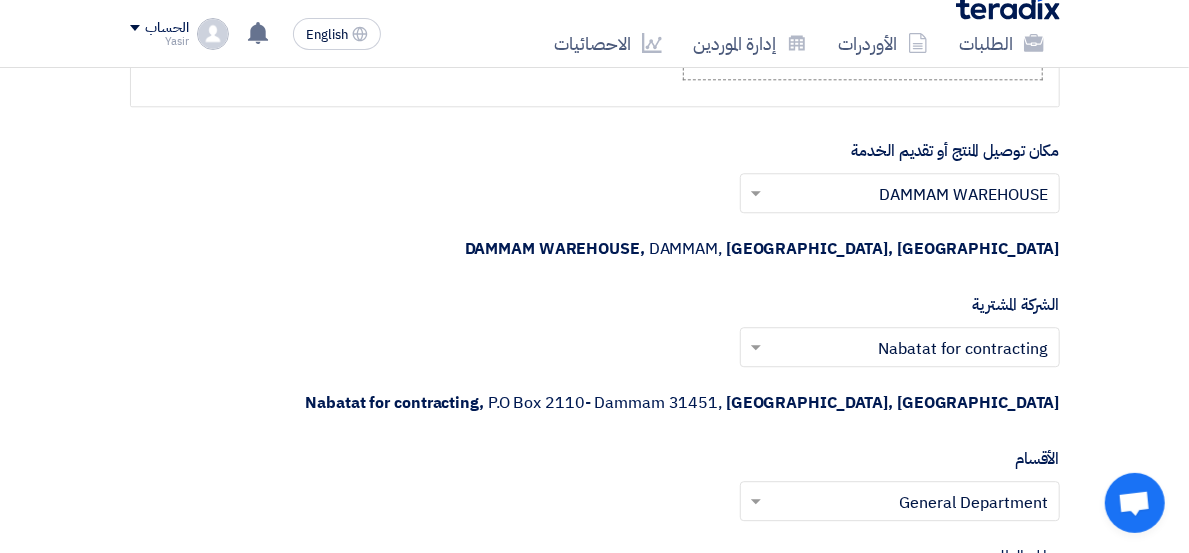 scroll, scrollTop: 2522, scrollLeft: 0, axis: vertical 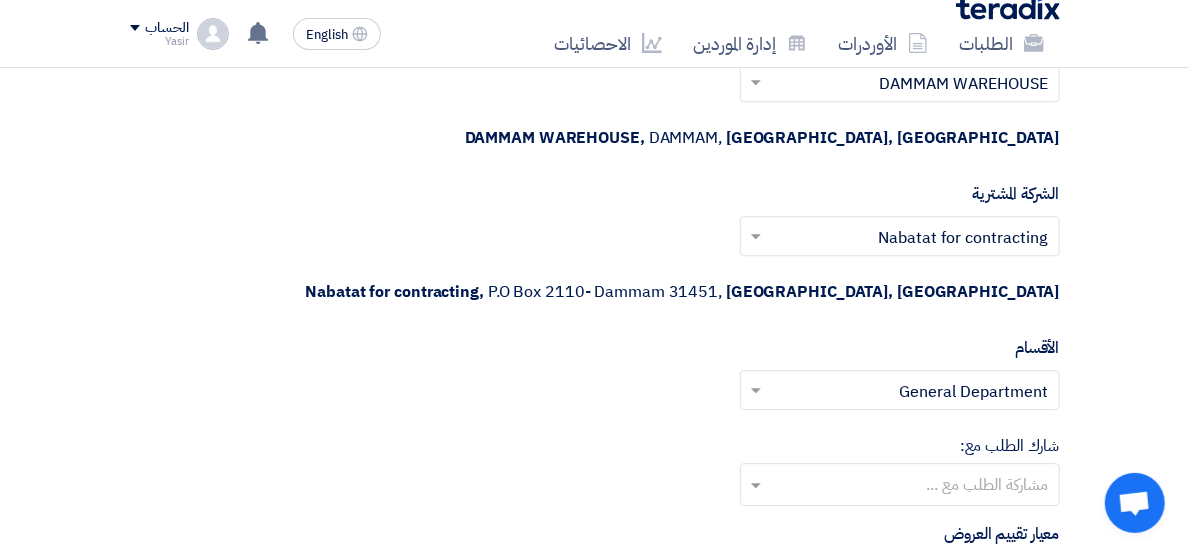 click 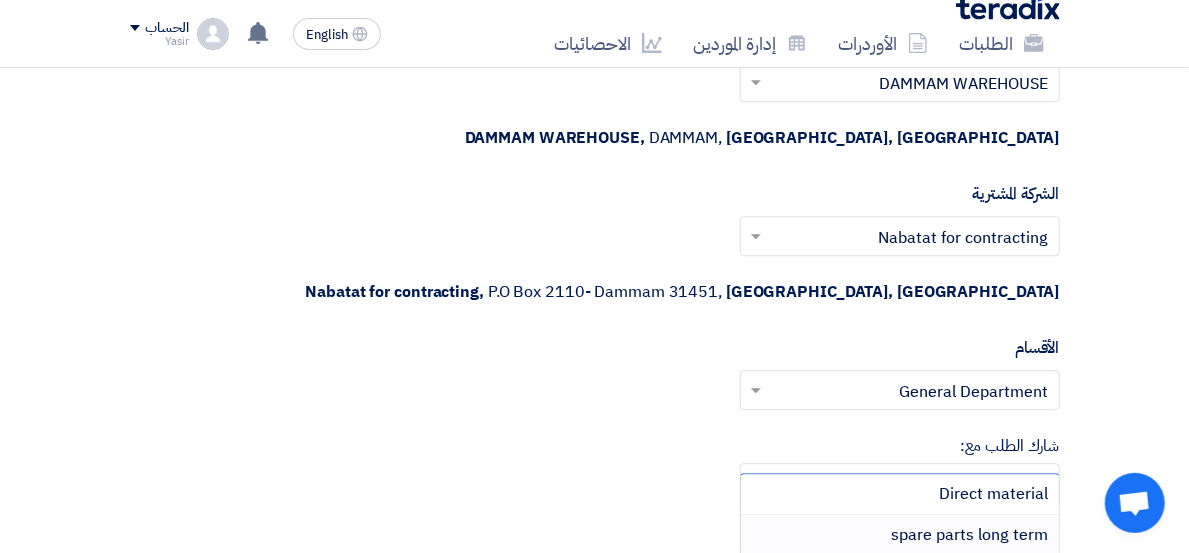 click on "spare parts long term" at bounding box center (900, 535) 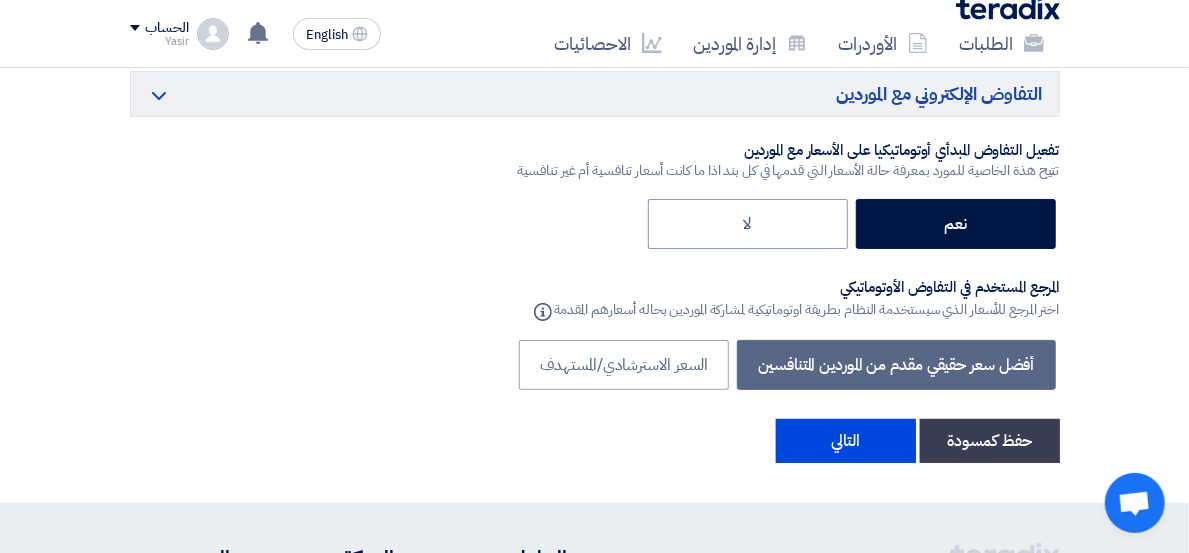 scroll, scrollTop: 3633, scrollLeft: 0, axis: vertical 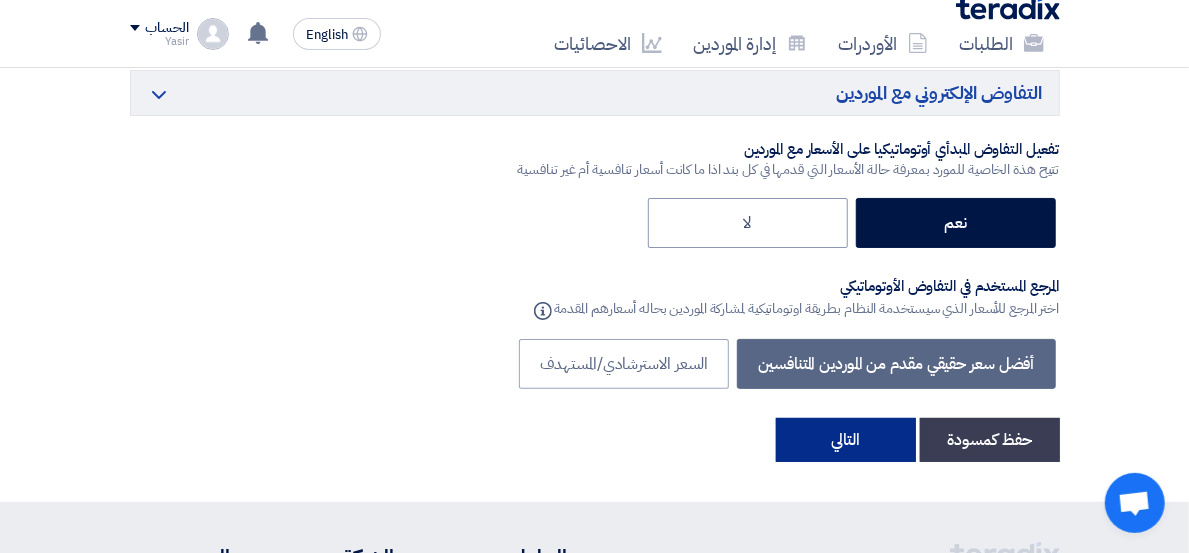 click on "التالي" 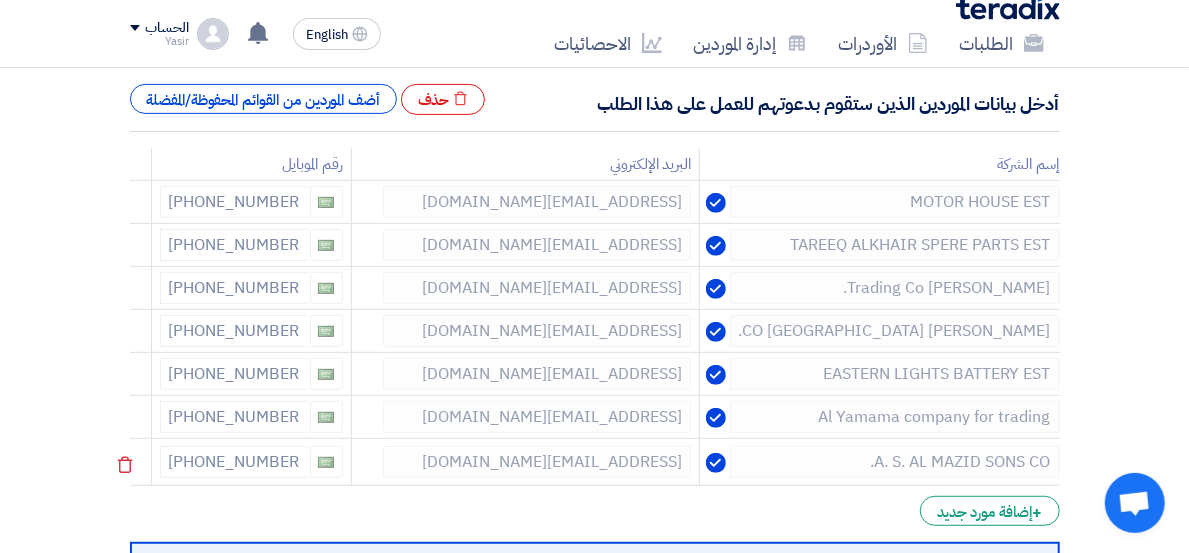 scroll, scrollTop: 333, scrollLeft: 0, axis: vertical 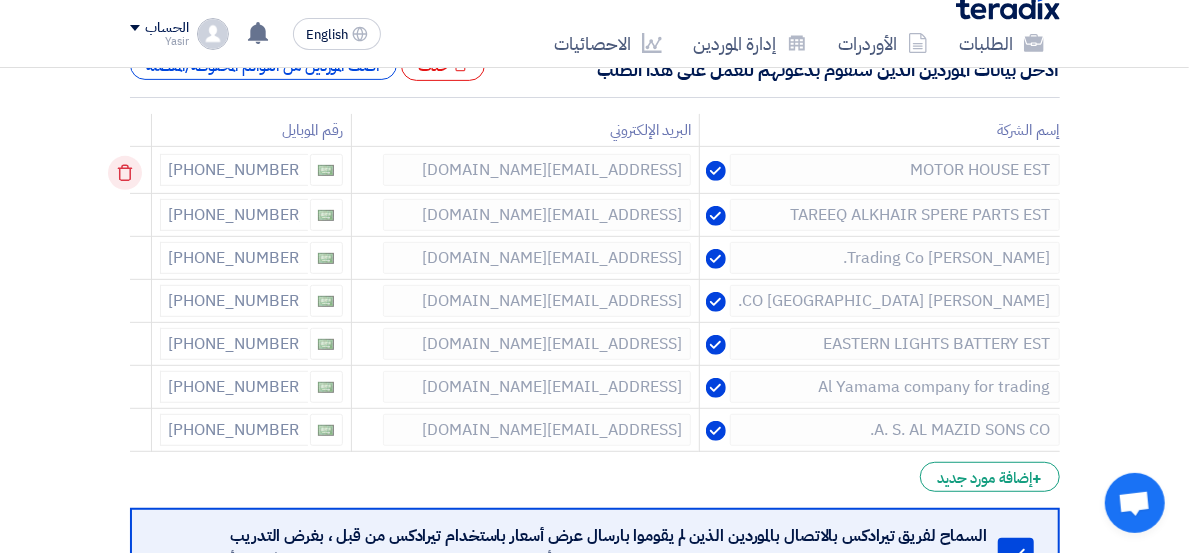 click 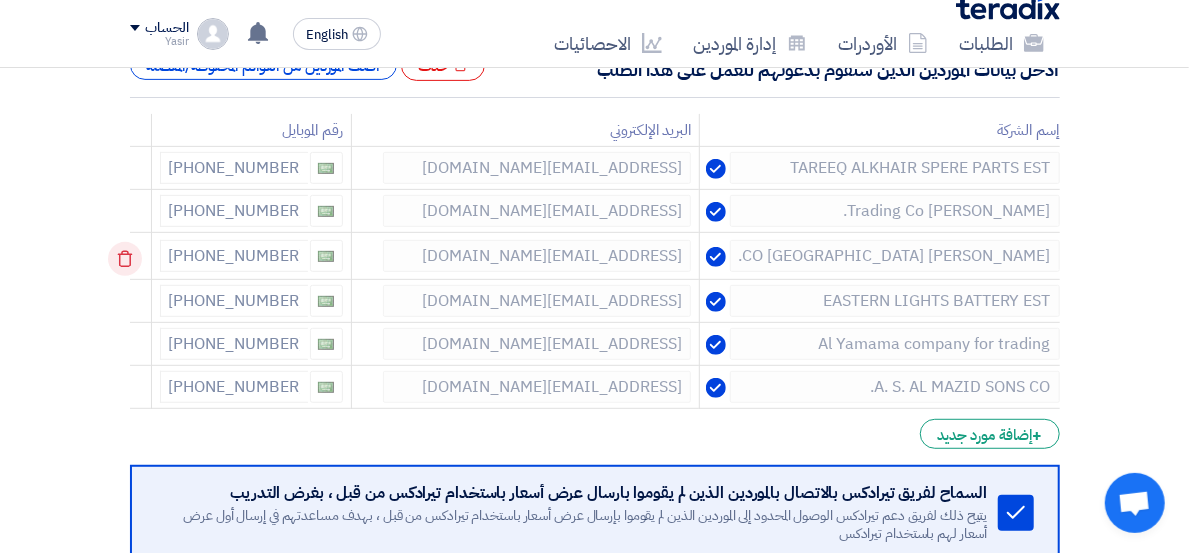 click 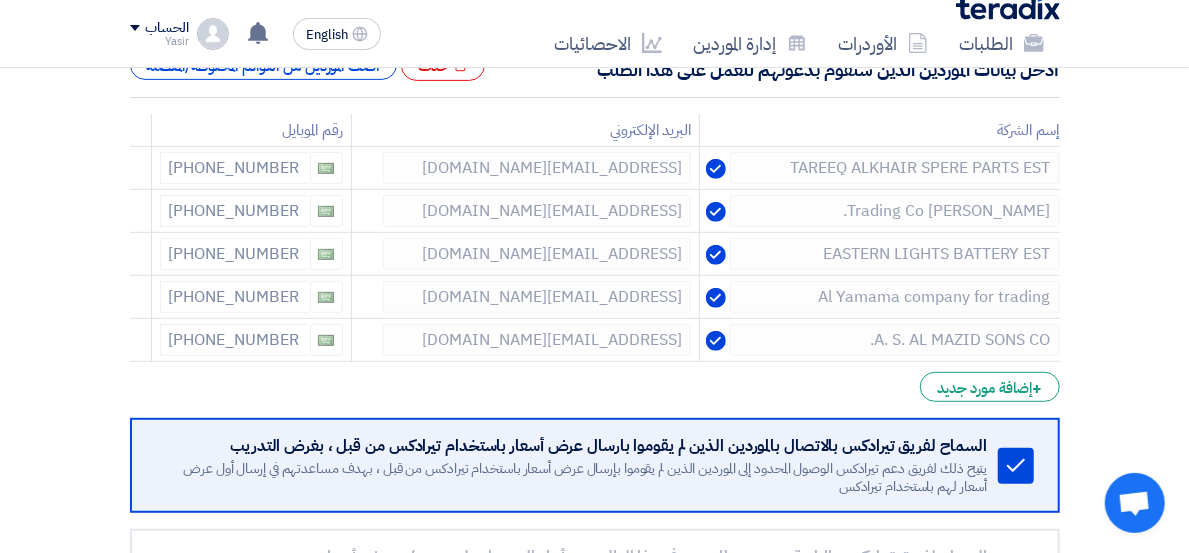click 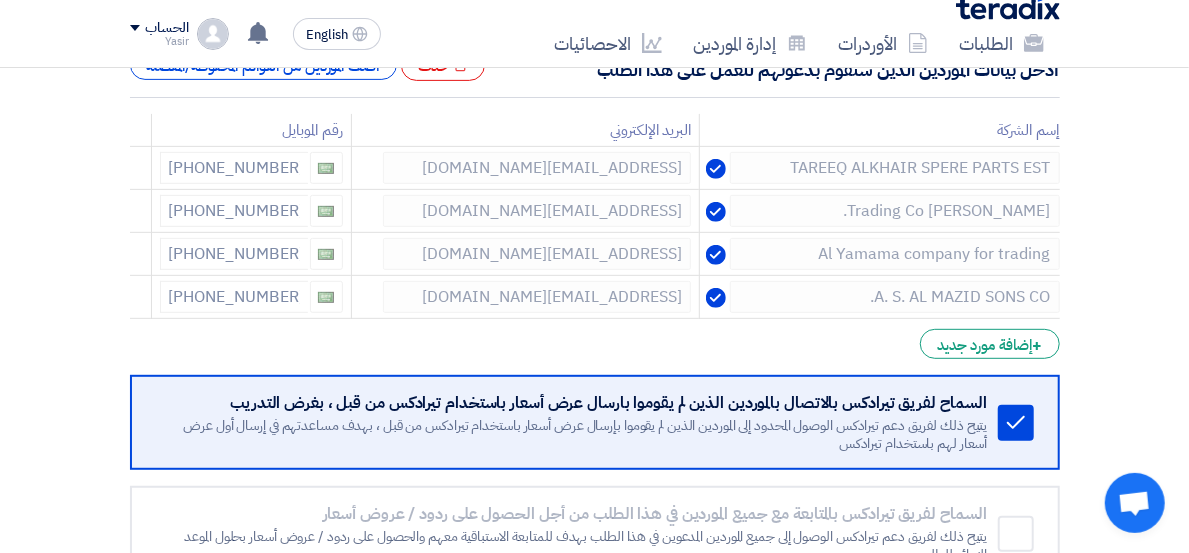 click 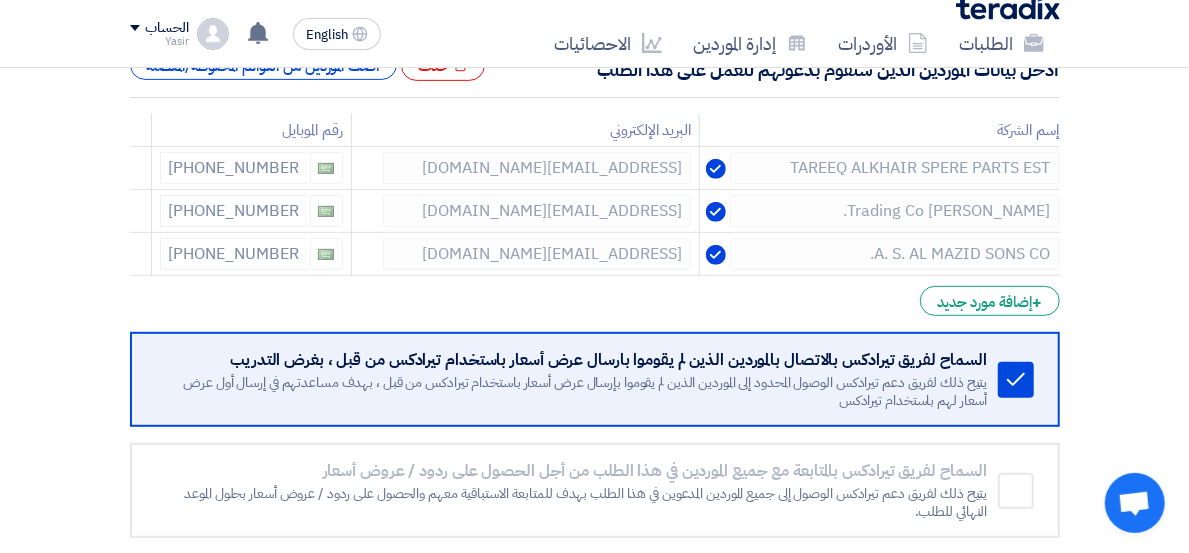 click 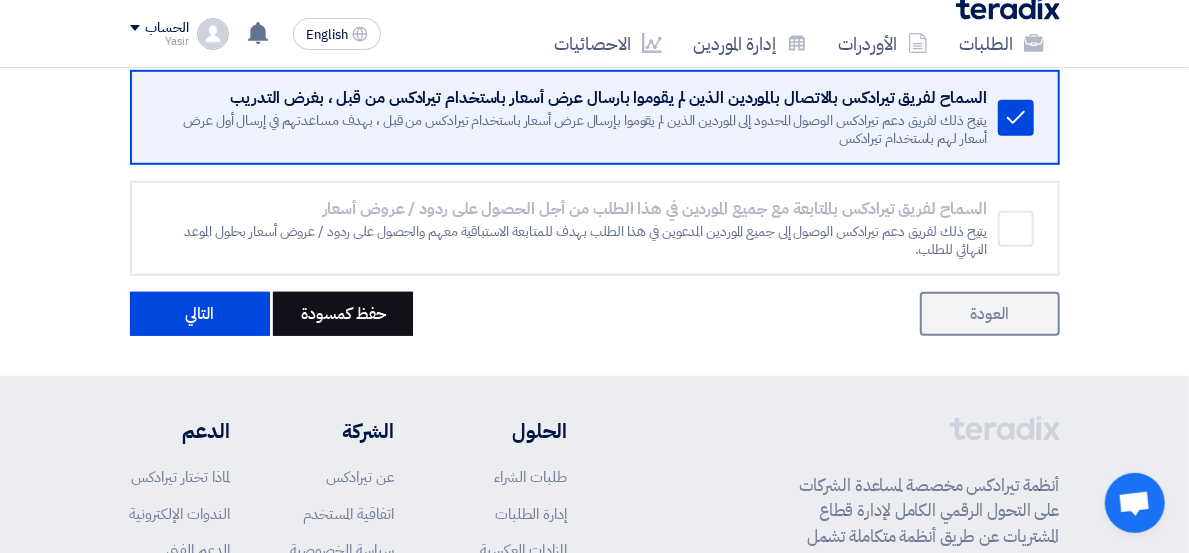 scroll, scrollTop: 555, scrollLeft: 0, axis: vertical 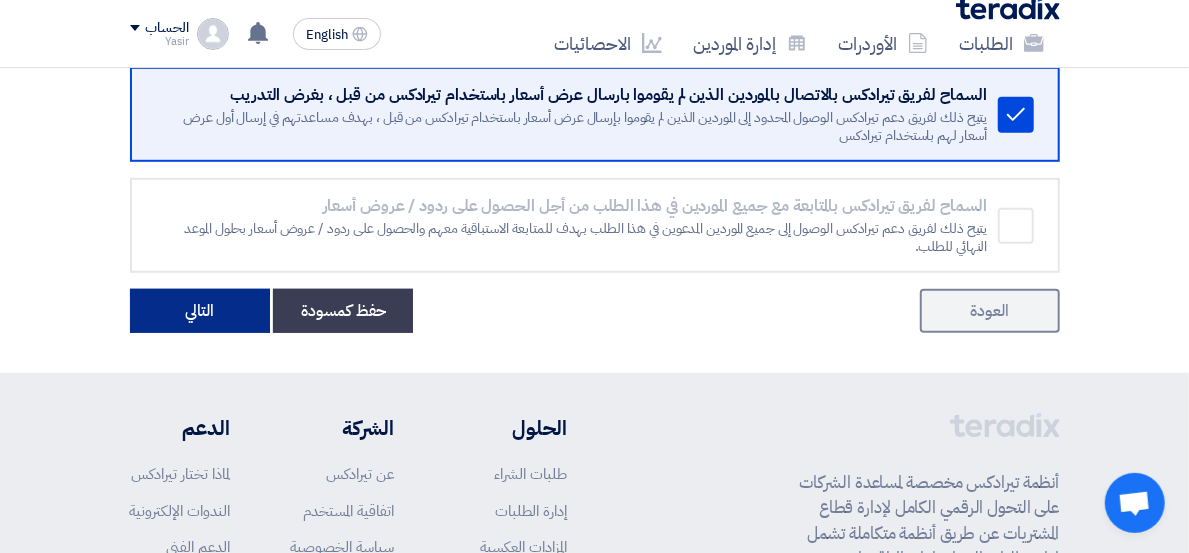 click on "التالي" 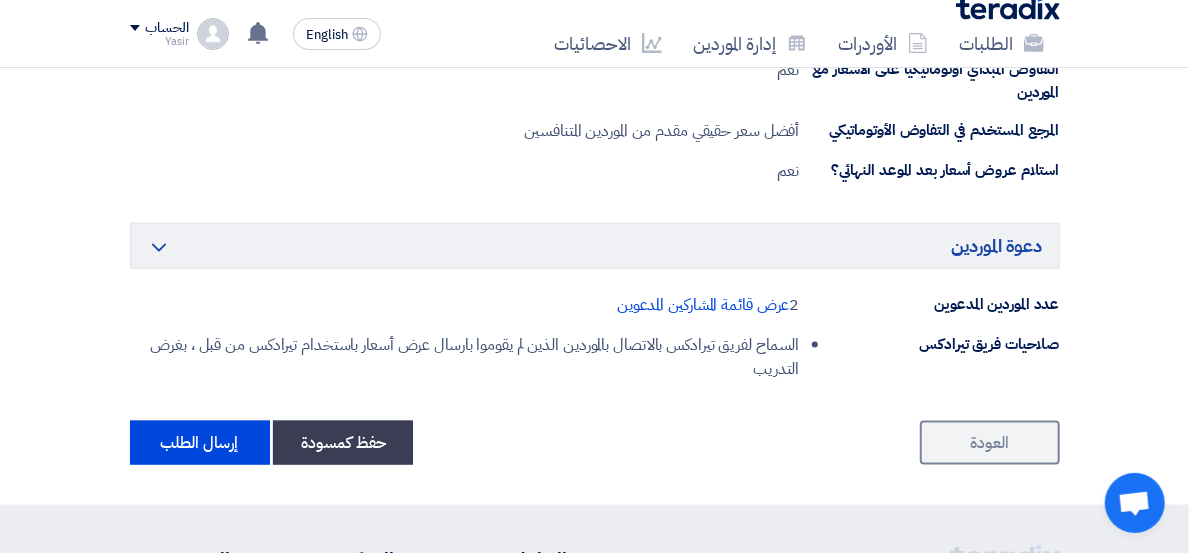 scroll, scrollTop: 1222, scrollLeft: 0, axis: vertical 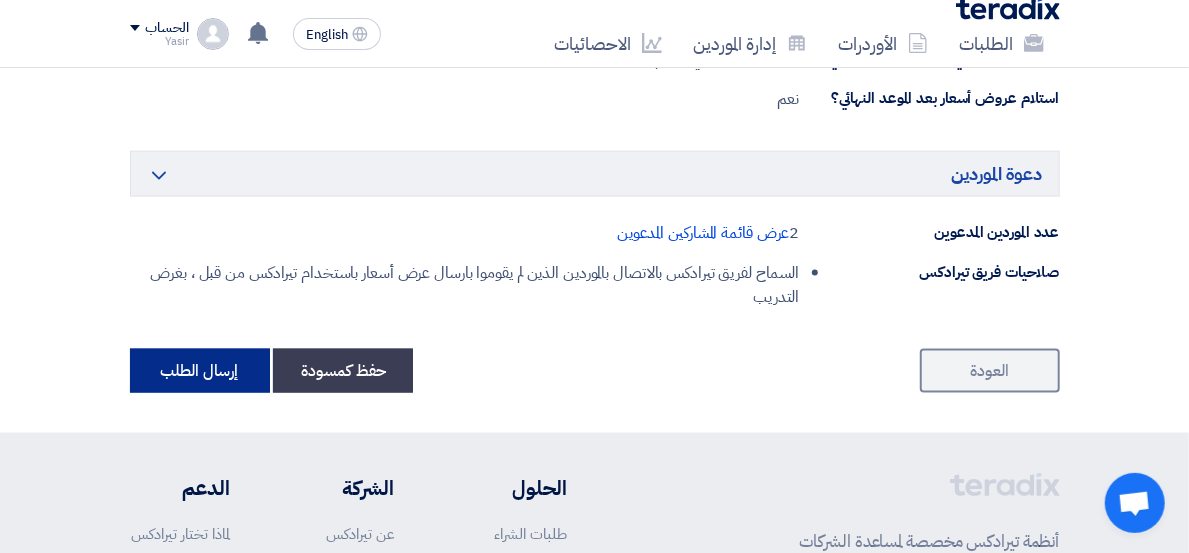 click on "إرسال الطلب" 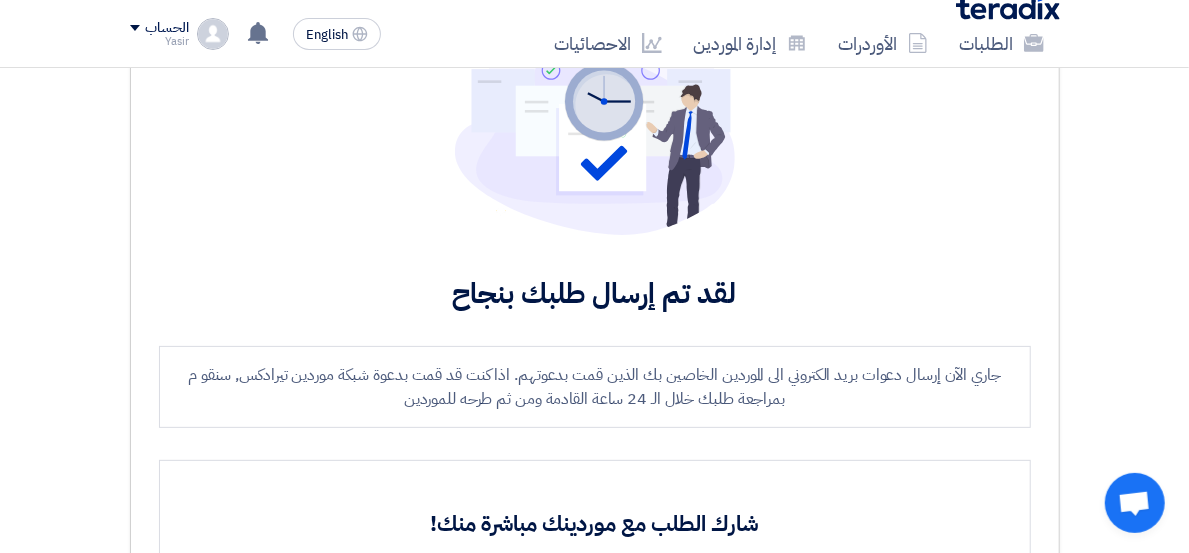 scroll, scrollTop: 0, scrollLeft: 0, axis: both 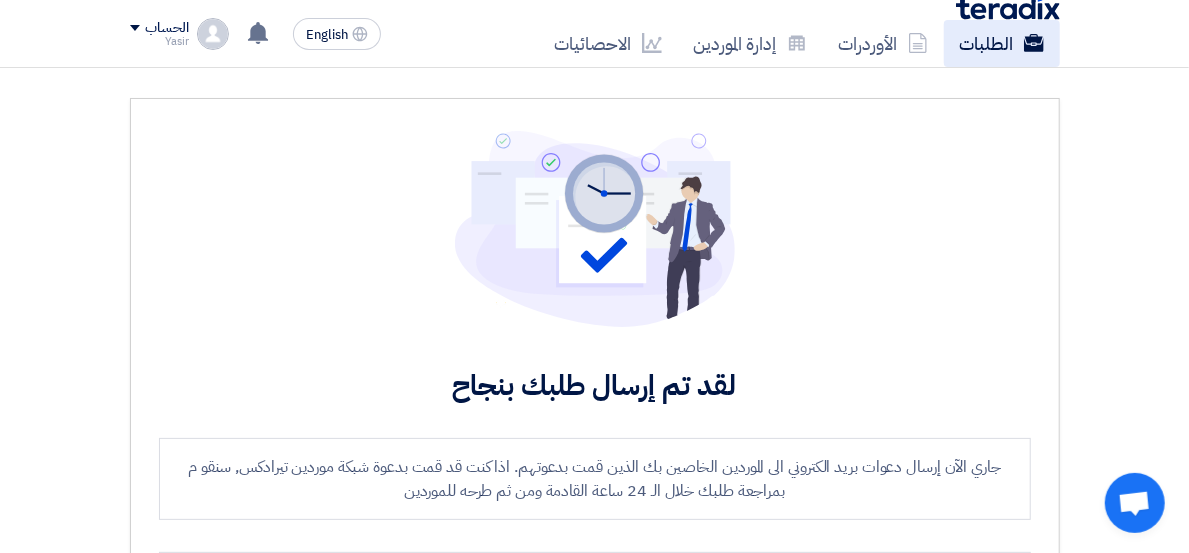 click on "الطلبات" 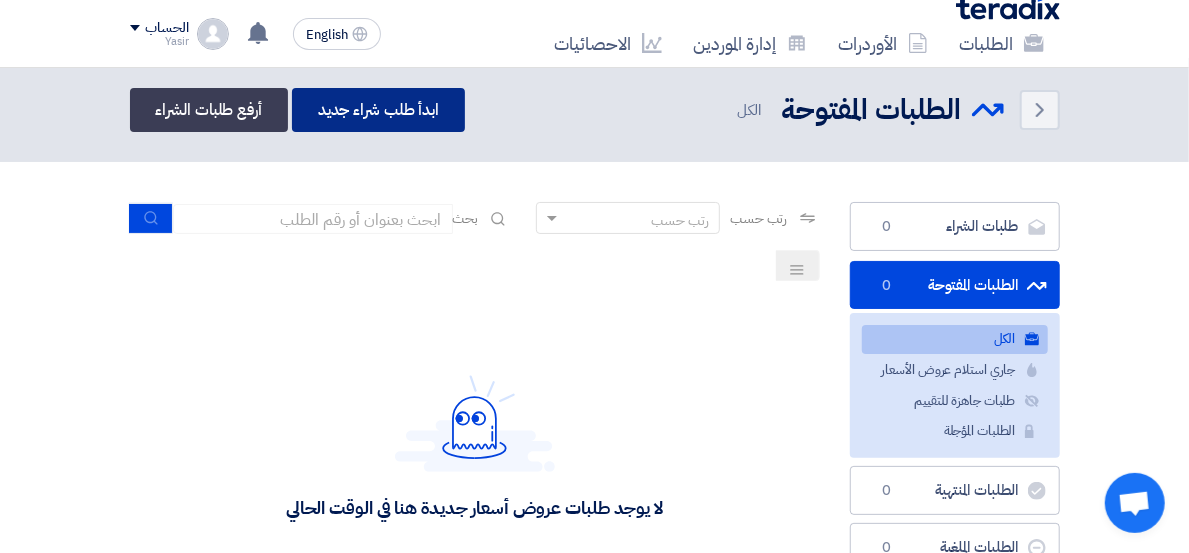 click on "ابدأ طلب شراء جديد" 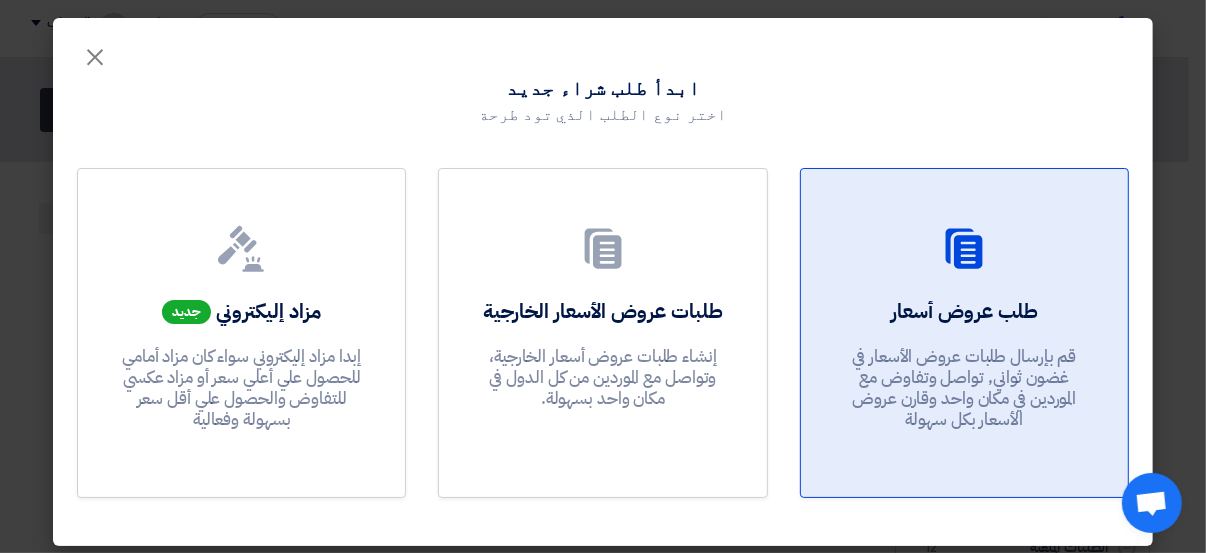 click on "طلب عروض أسعار
قم بإرسال طلبات عروض الأسعار في غضون ثواني, تواصل وتفاوض مع الموردين في مكان واحد وقارن عروض الأسعار بكل سهولة" 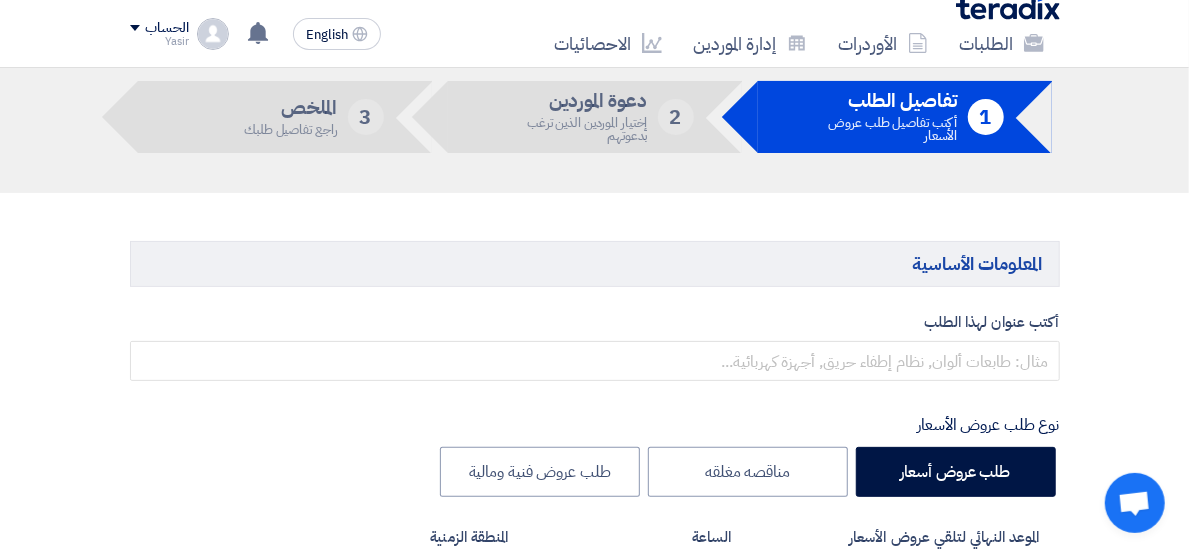 scroll, scrollTop: 111, scrollLeft: 0, axis: vertical 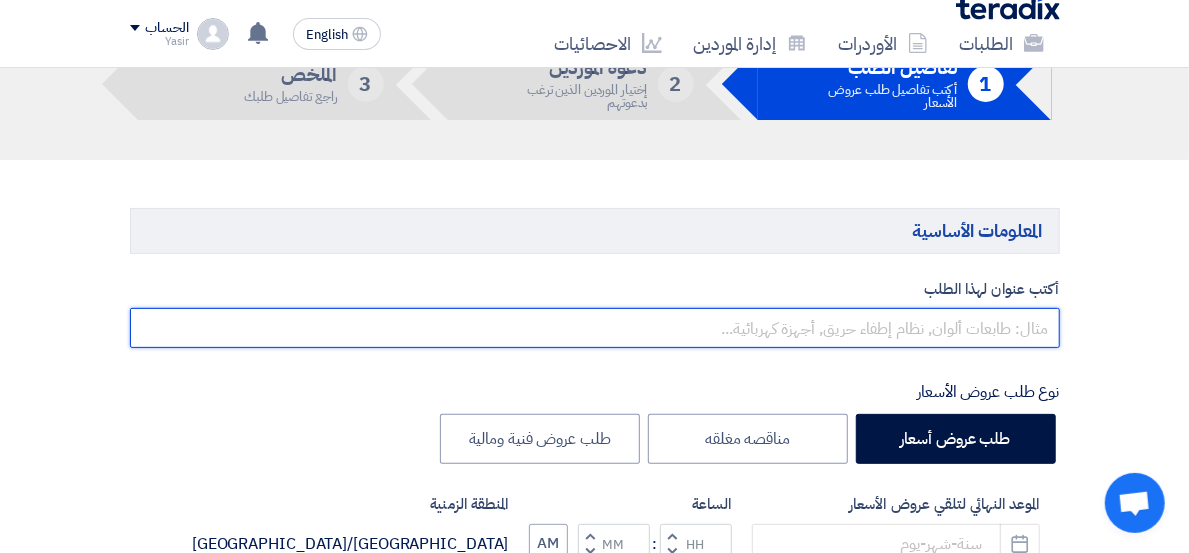 click at bounding box center [595, 328] 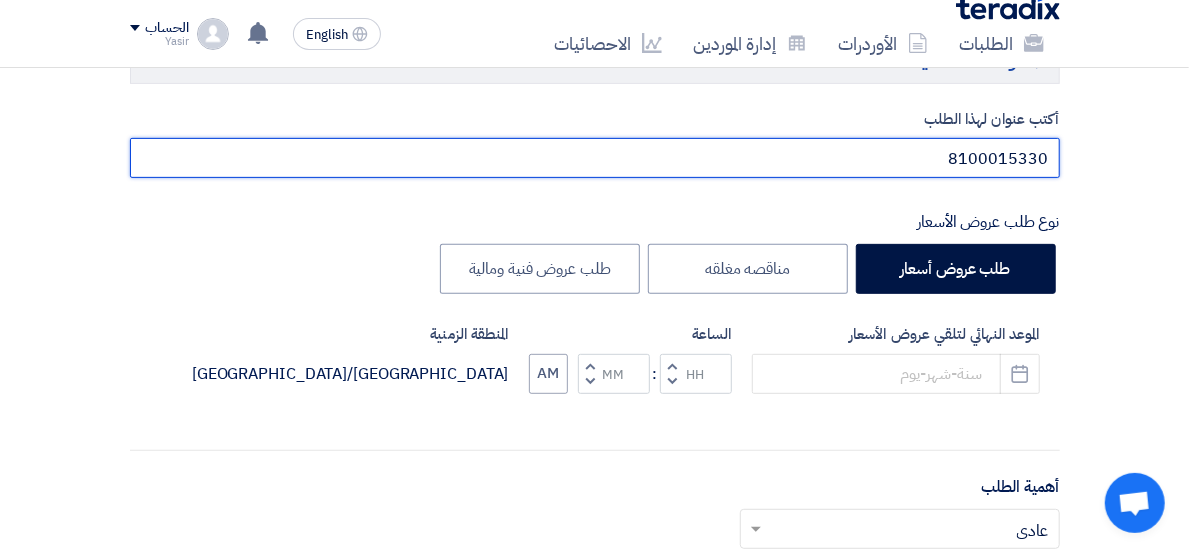 scroll, scrollTop: 0, scrollLeft: 0, axis: both 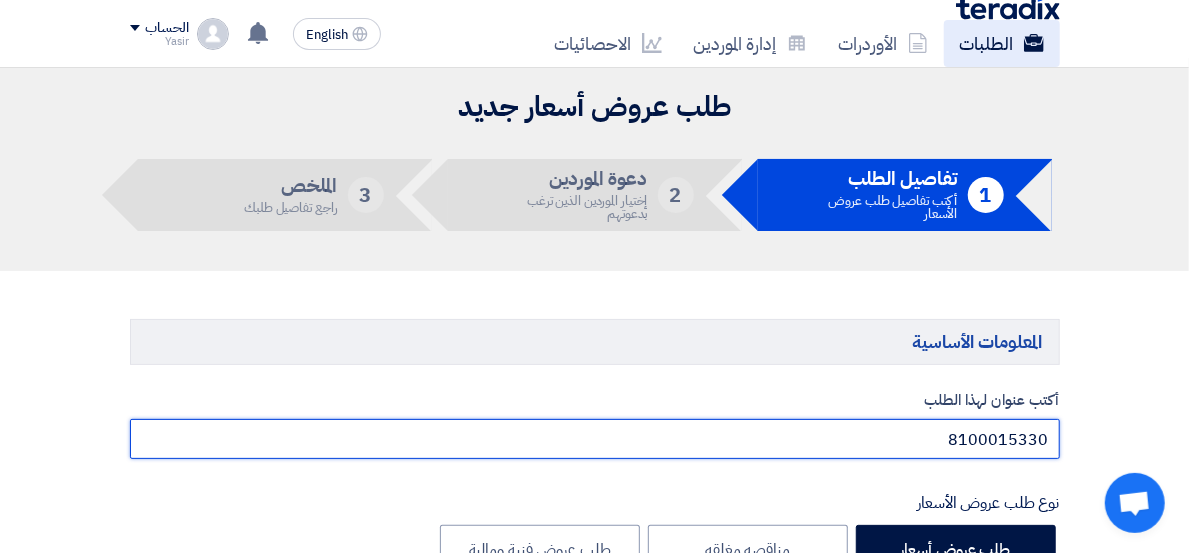 type on "8100015330" 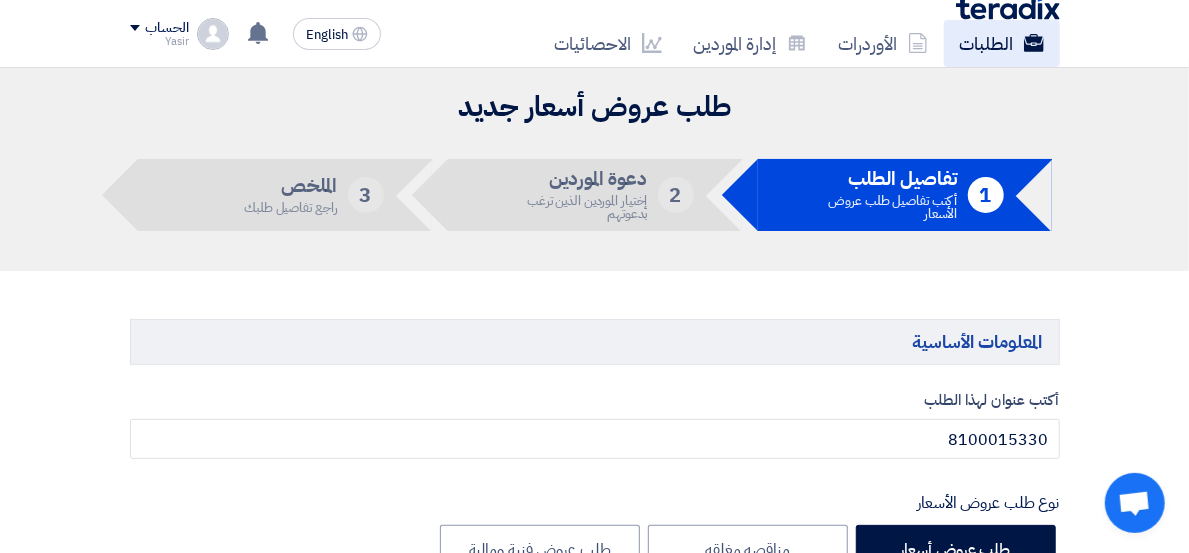 click on "الطلبات" 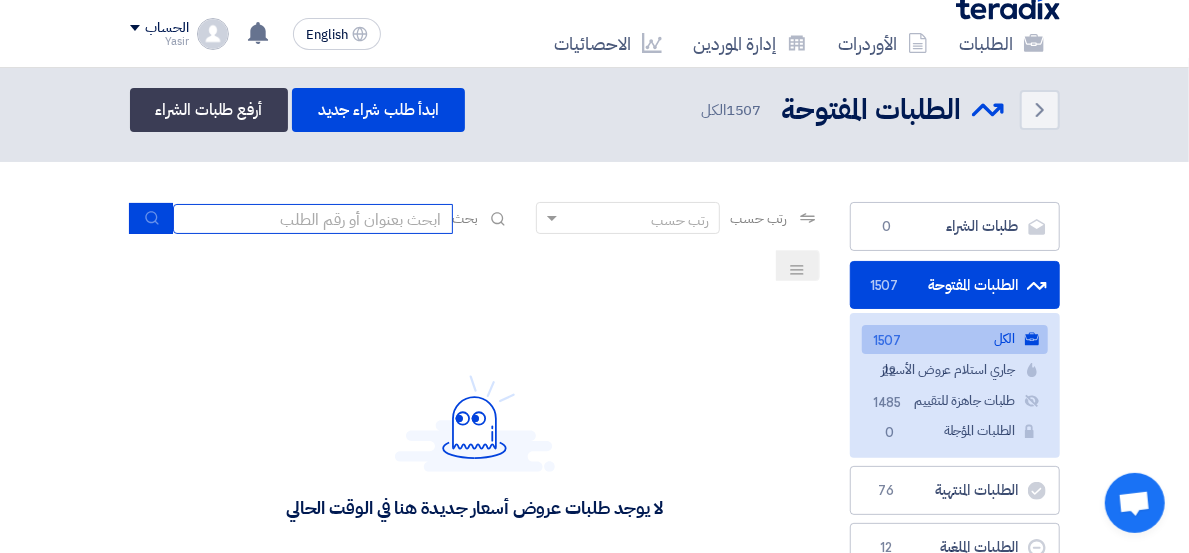 click 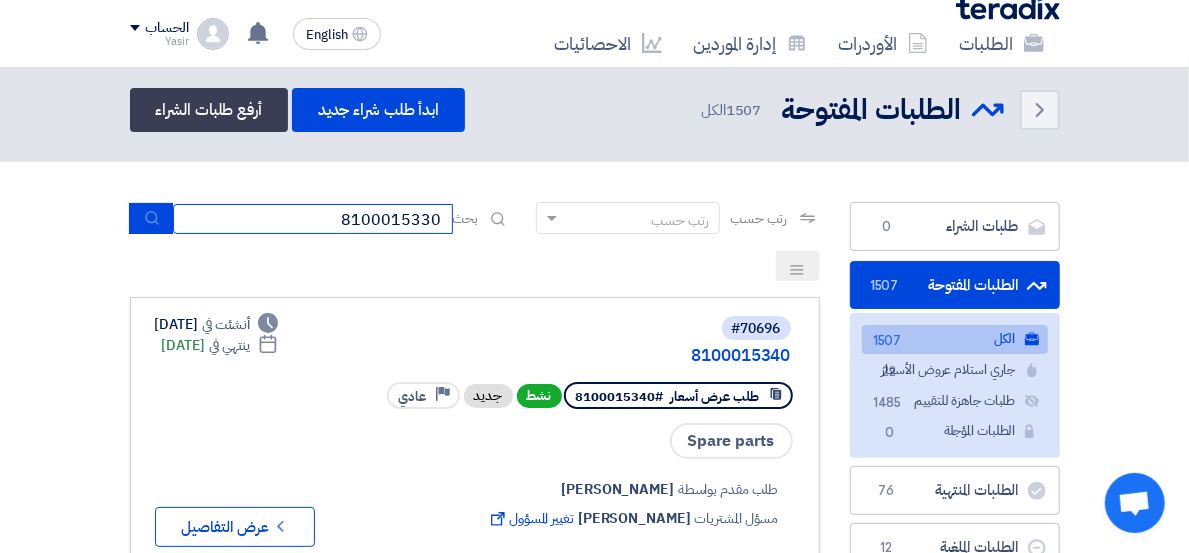type on "8100015330" 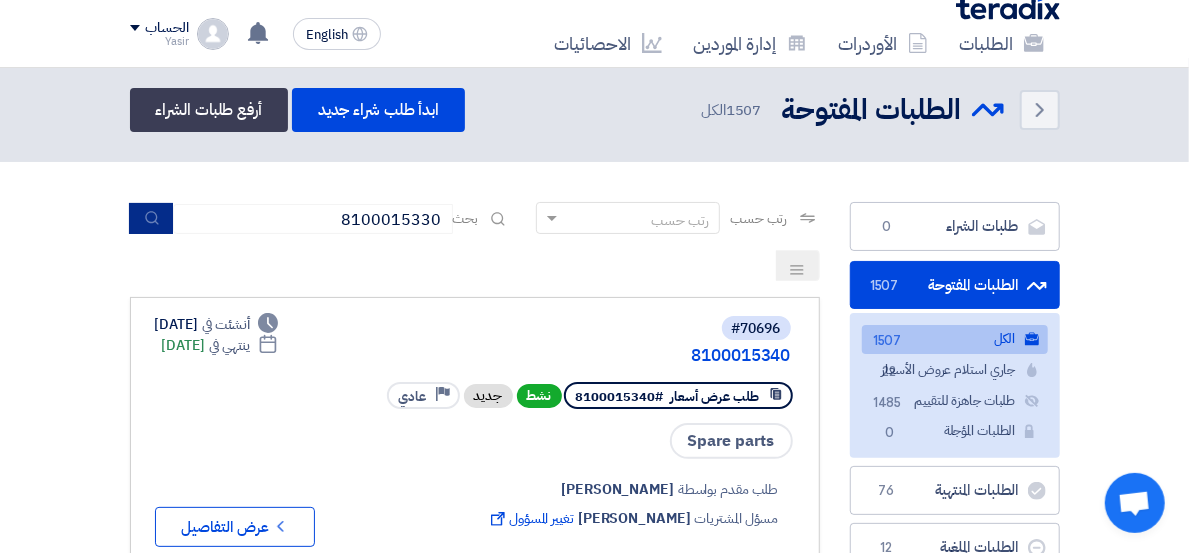 click 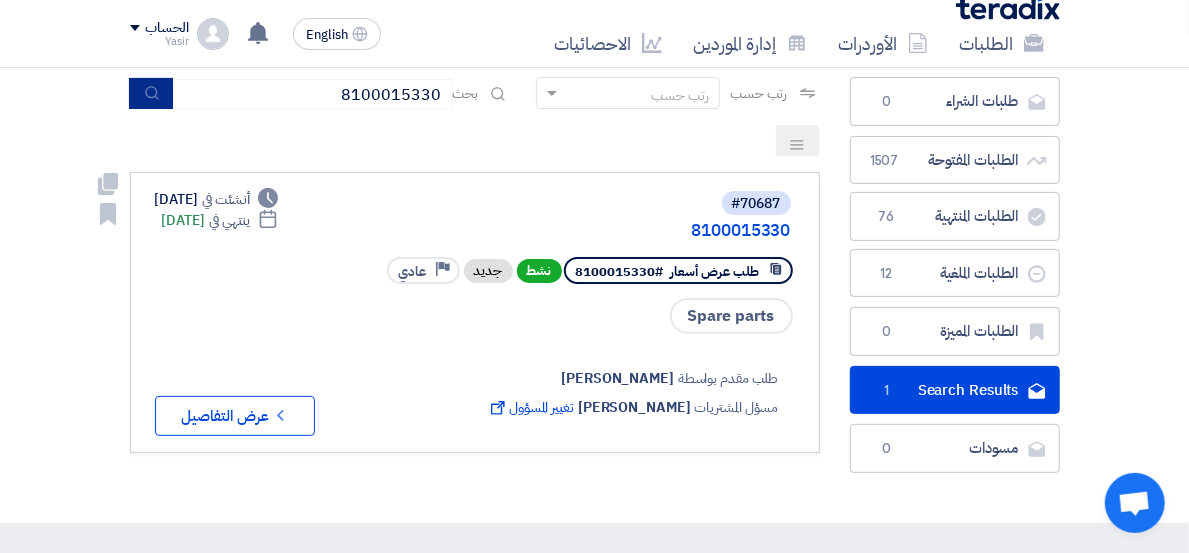 scroll, scrollTop: 0, scrollLeft: 0, axis: both 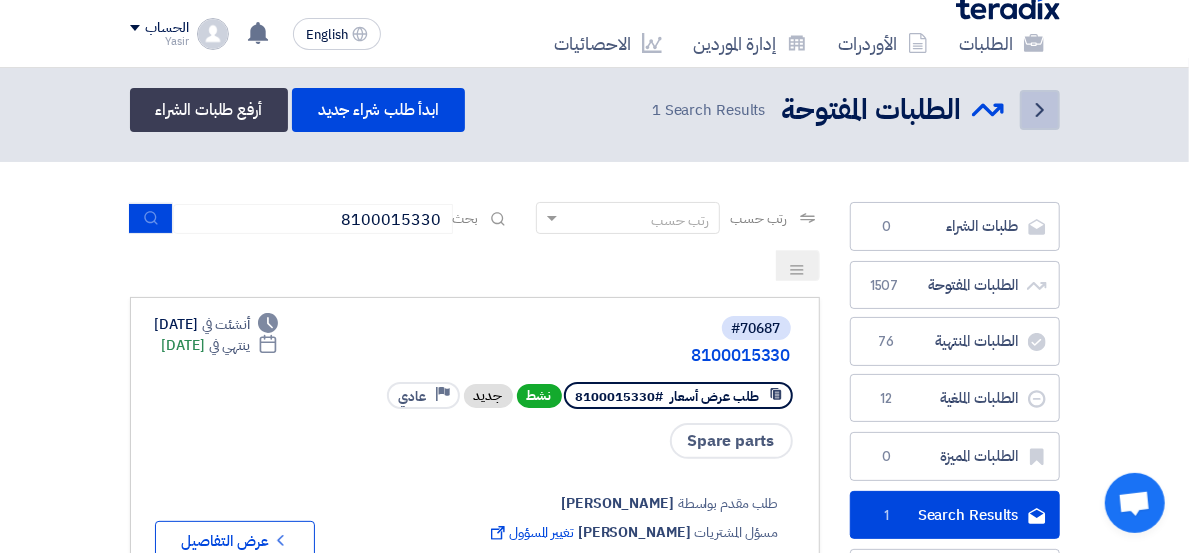 click on "Back" 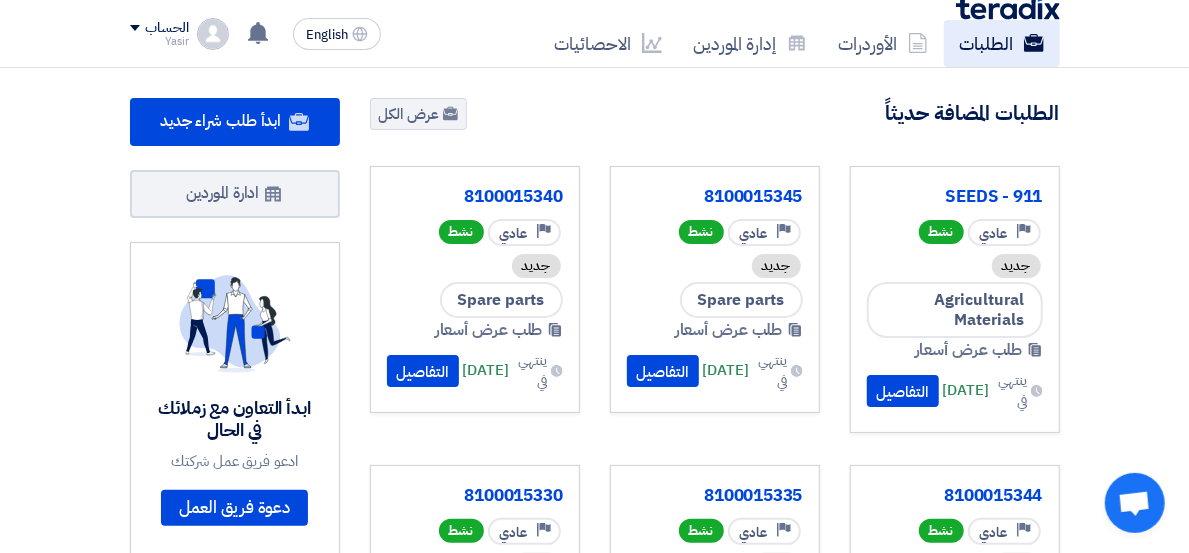 click on "الطلبات" 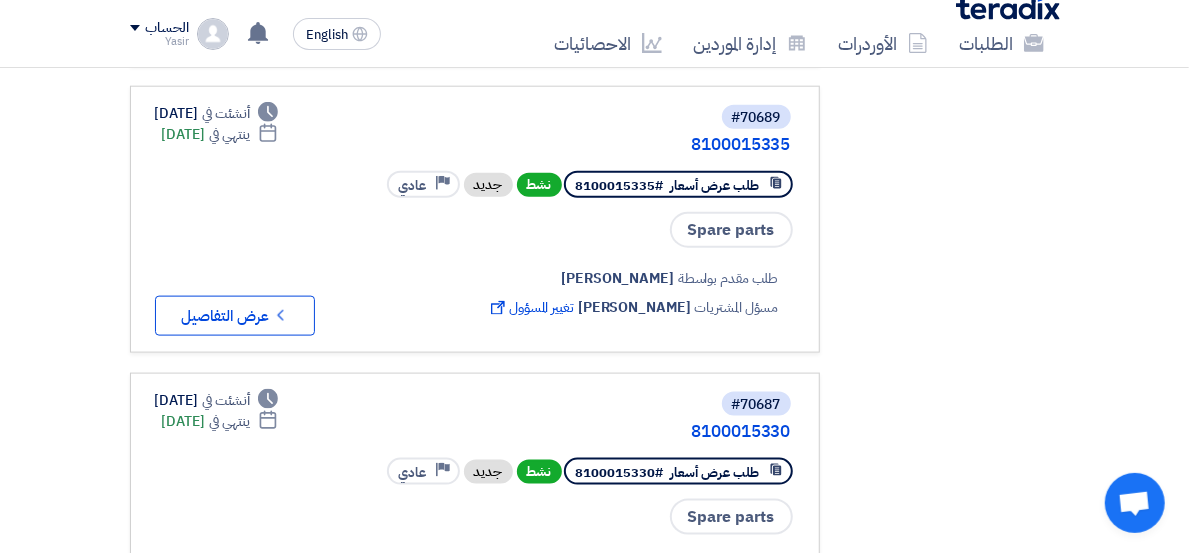 scroll, scrollTop: 1111, scrollLeft: 0, axis: vertical 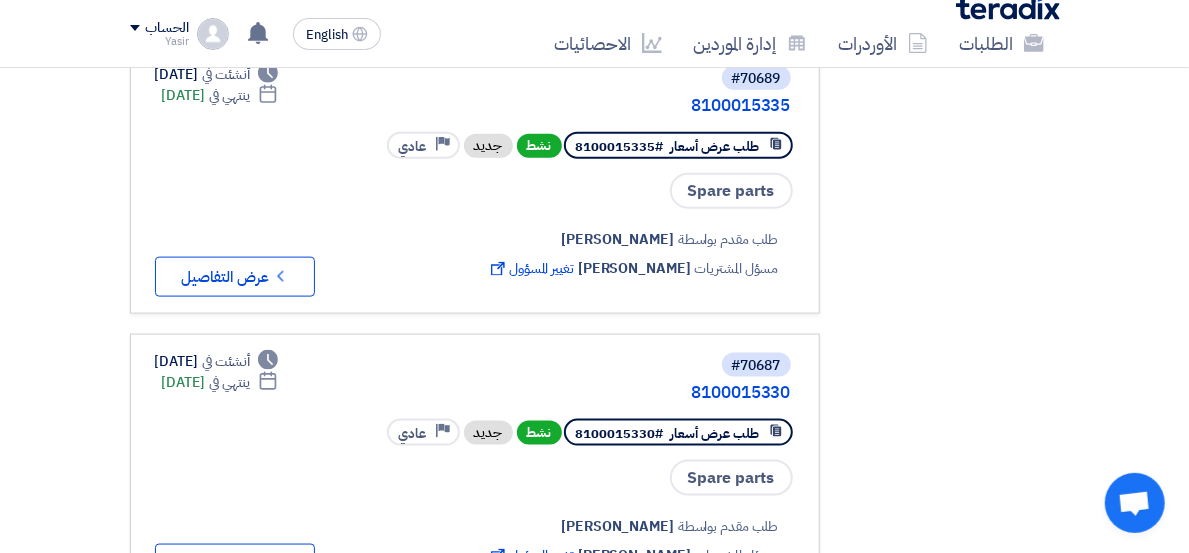 click on "Check details
عرض التفاصيل" 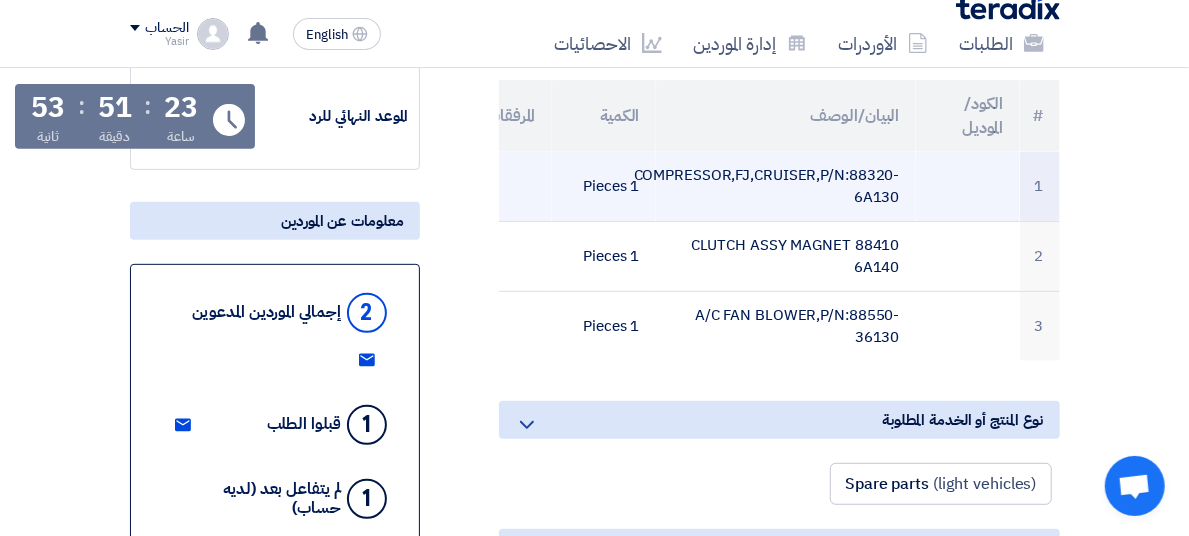scroll, scrollTop: 0, scrollLeft: 0, axis: both 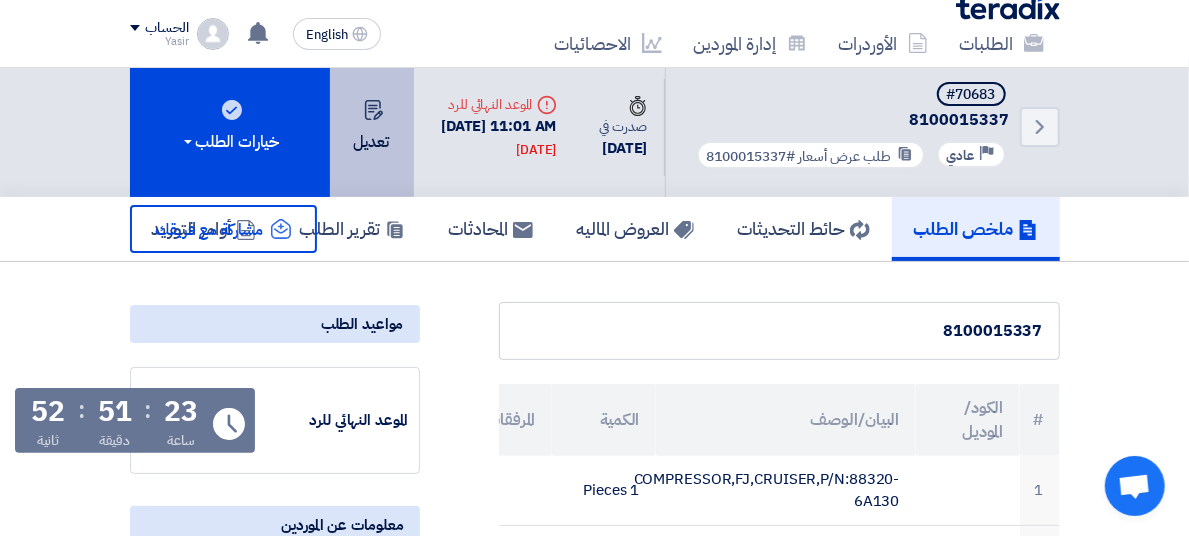 click on "تعديل" 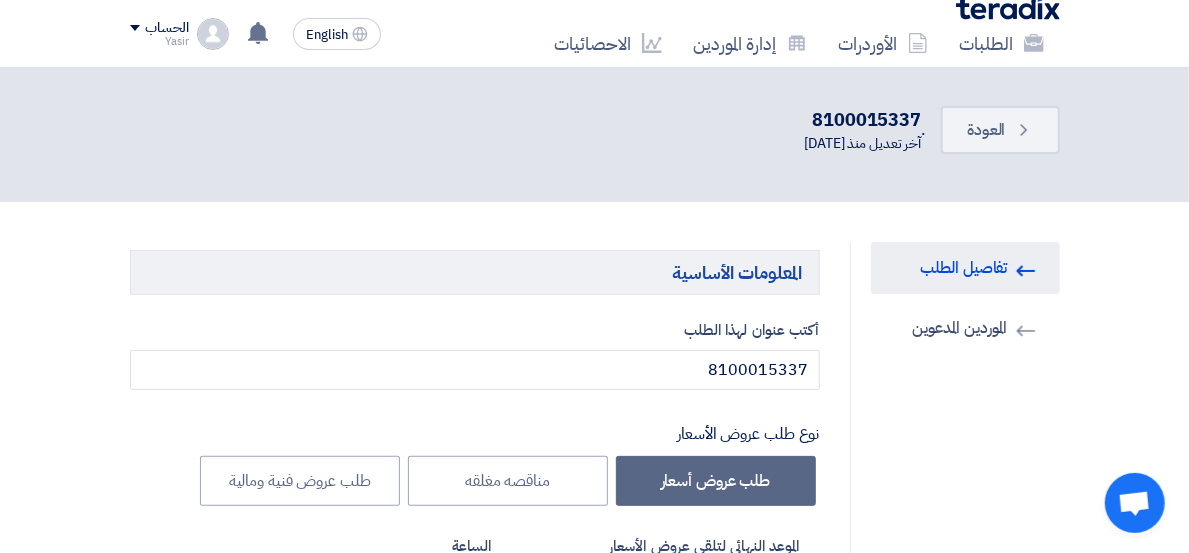 type on "[DATE]" 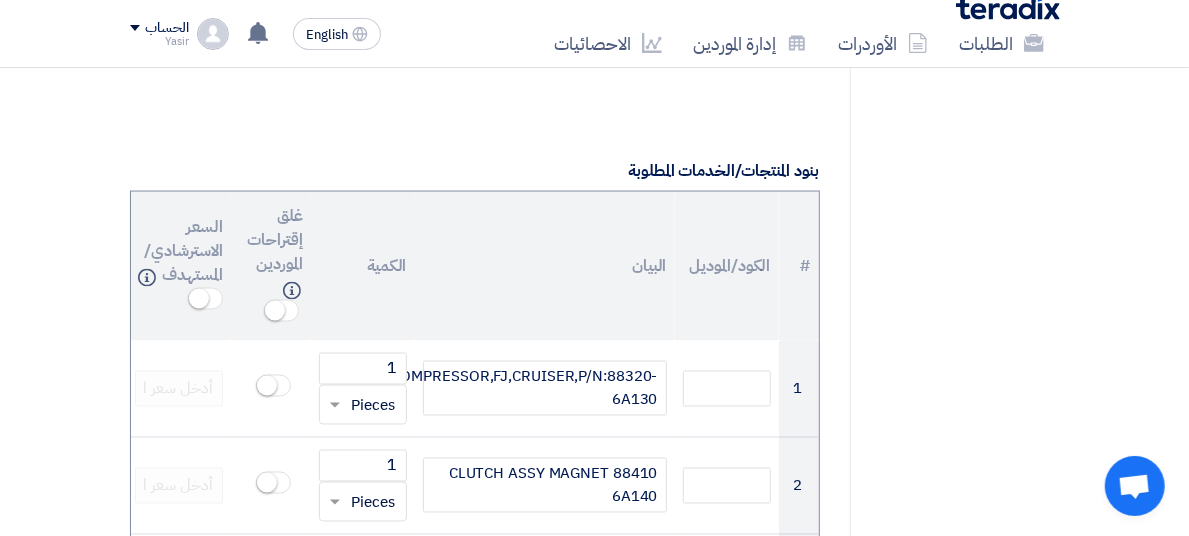 scroll, scrollTop: 1666, scrollLeft: 0, axis: vertical 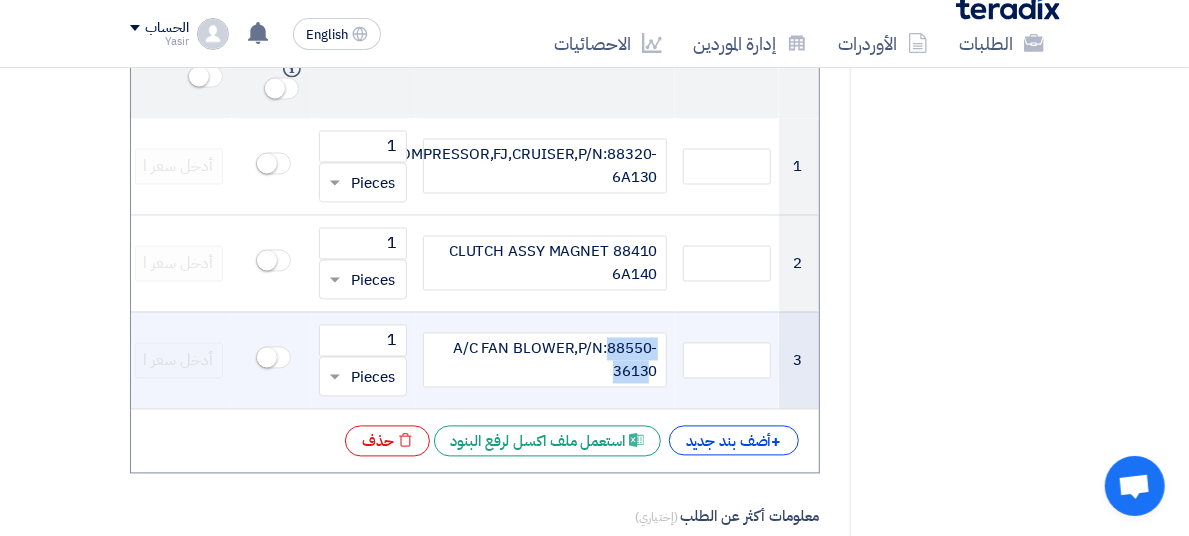 drag, startPoint x: 654, startPoint y: 280, endPoint x: 696, endPoint y: 309, distance: 51.0392 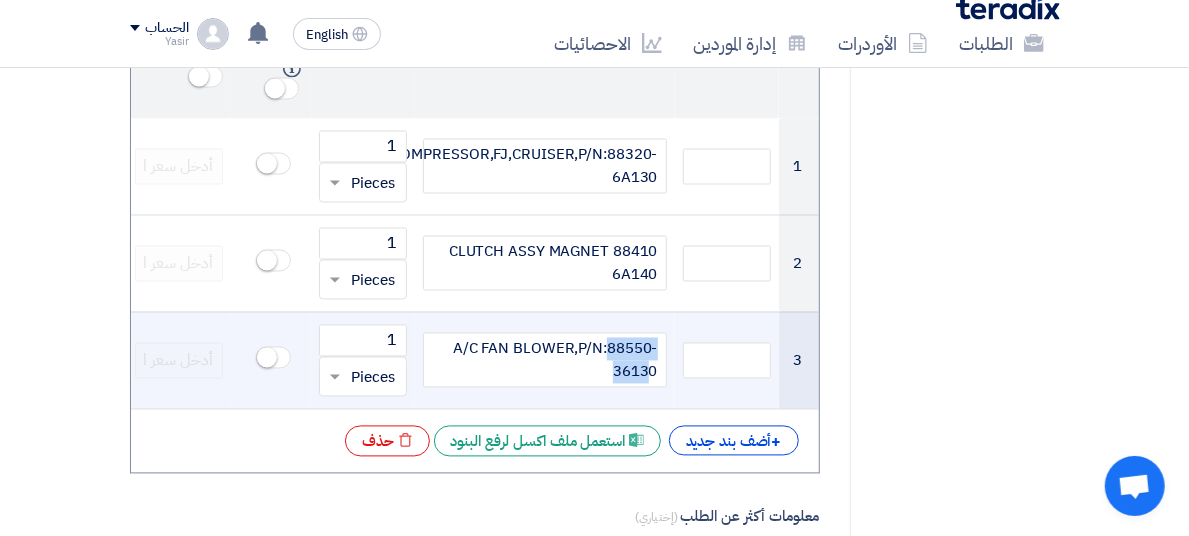 click on "A/C FAN BLOWER,P/N:88550-36130" 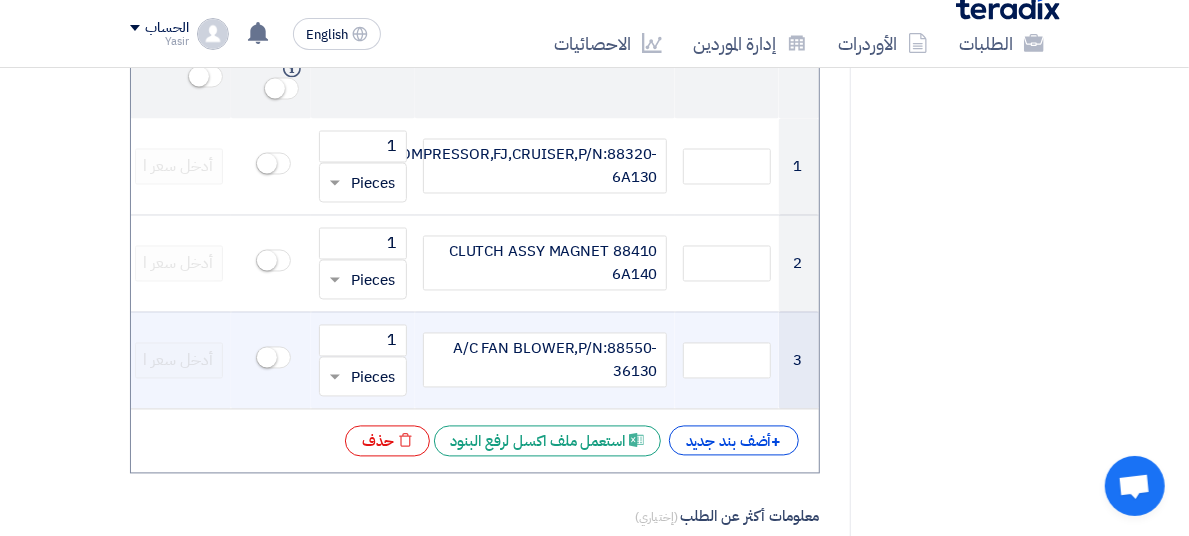 scroll, scrollTop: 1676, scrollLeft: 0, axis: vertical 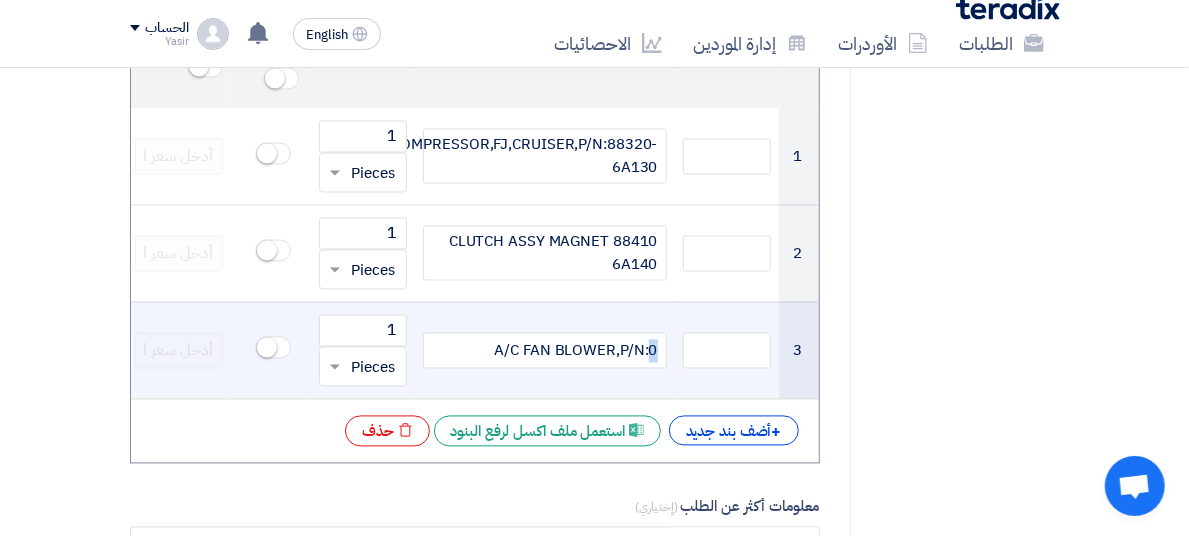 click on "A/C FAN BLOWER,P/N:0" 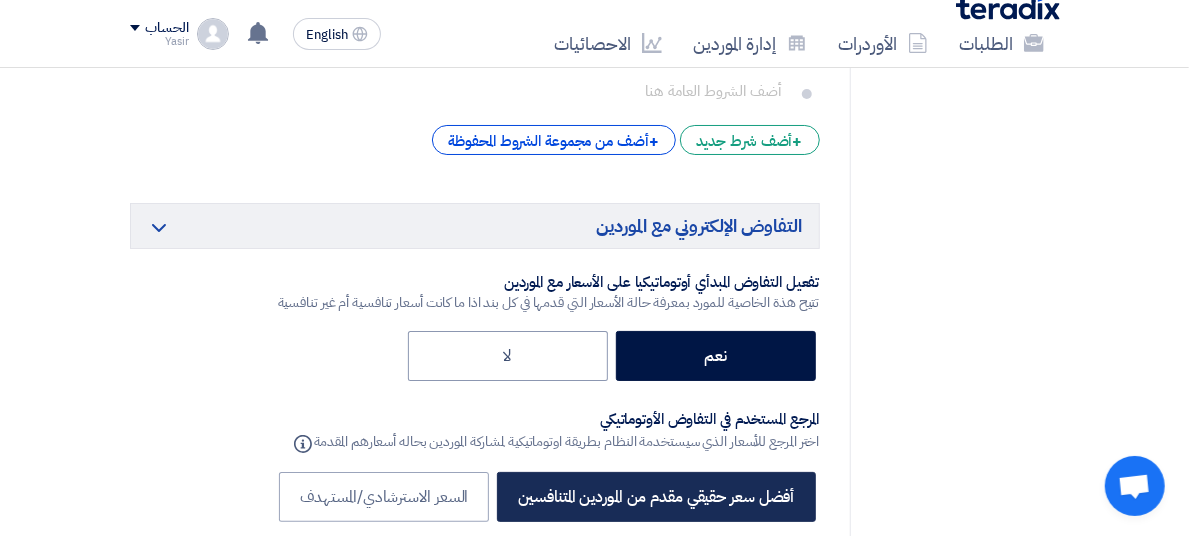 scroll, scrollTop: 3555, scrollLeft: 0, axis: vertical 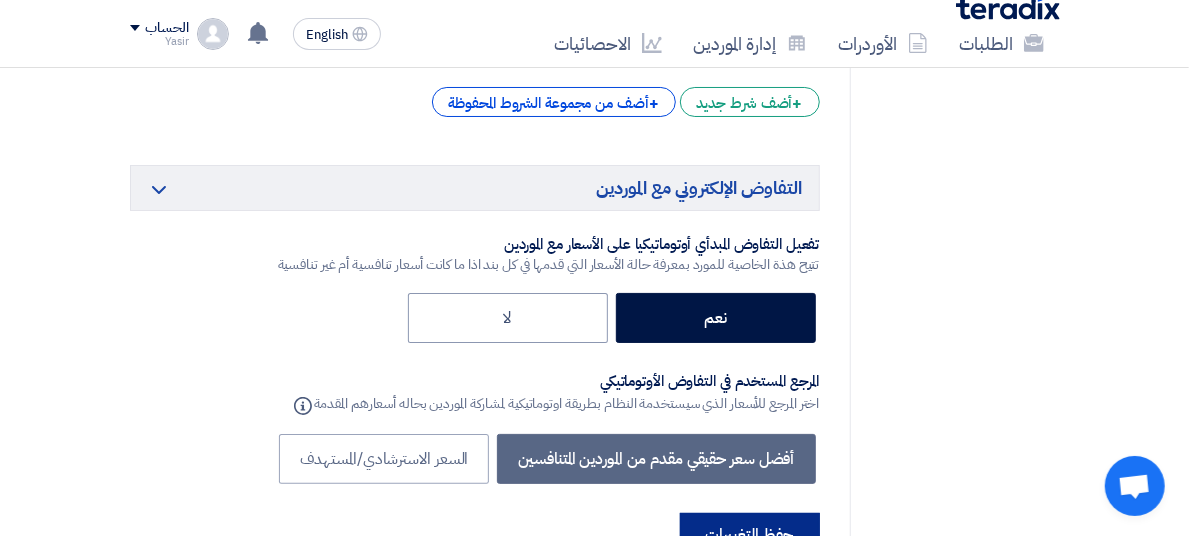 click on "حفظ التغييرات" 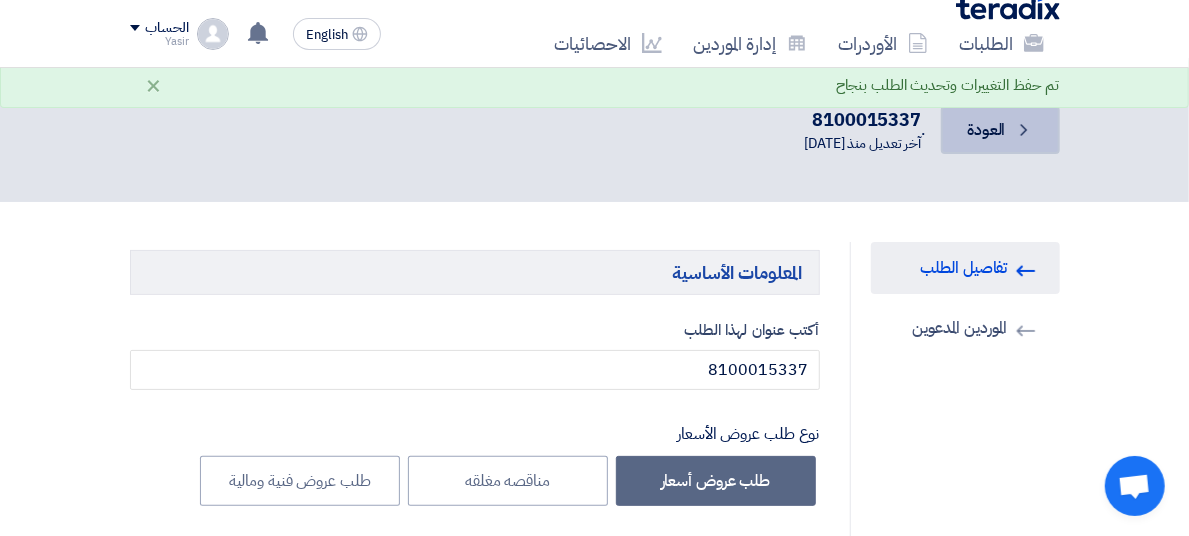 click on "Back
العودة" 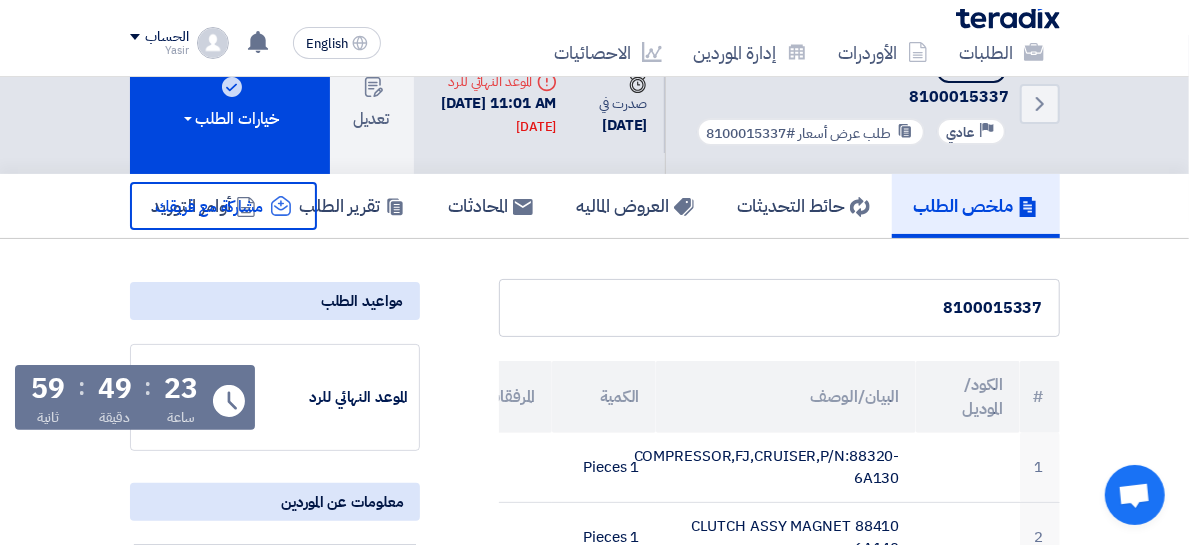 scroll, scrollTop: 0, scrollLeft: 0, axis: both 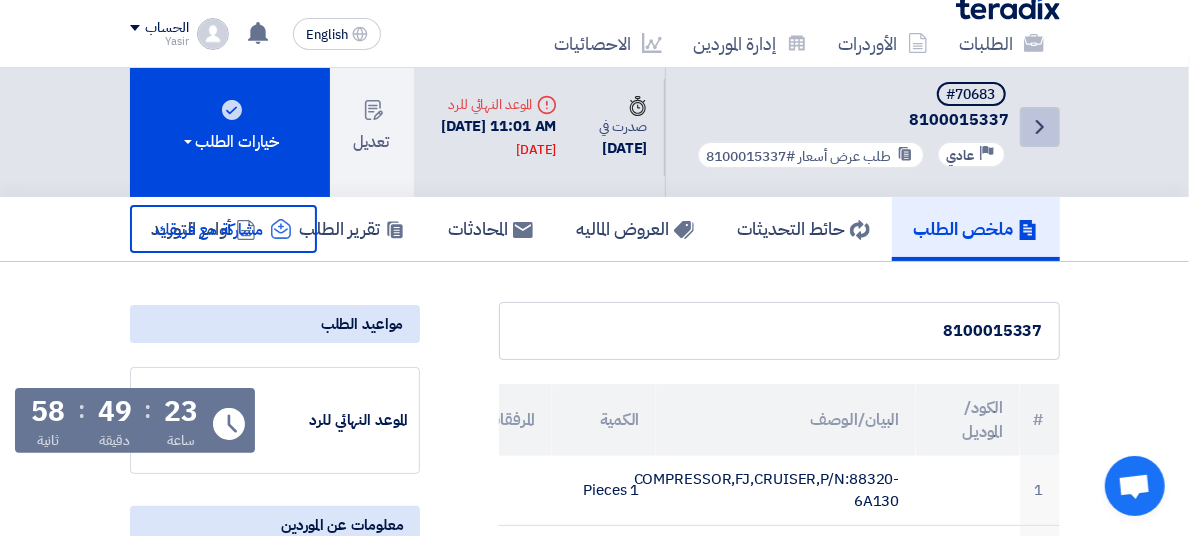 click on "Back" 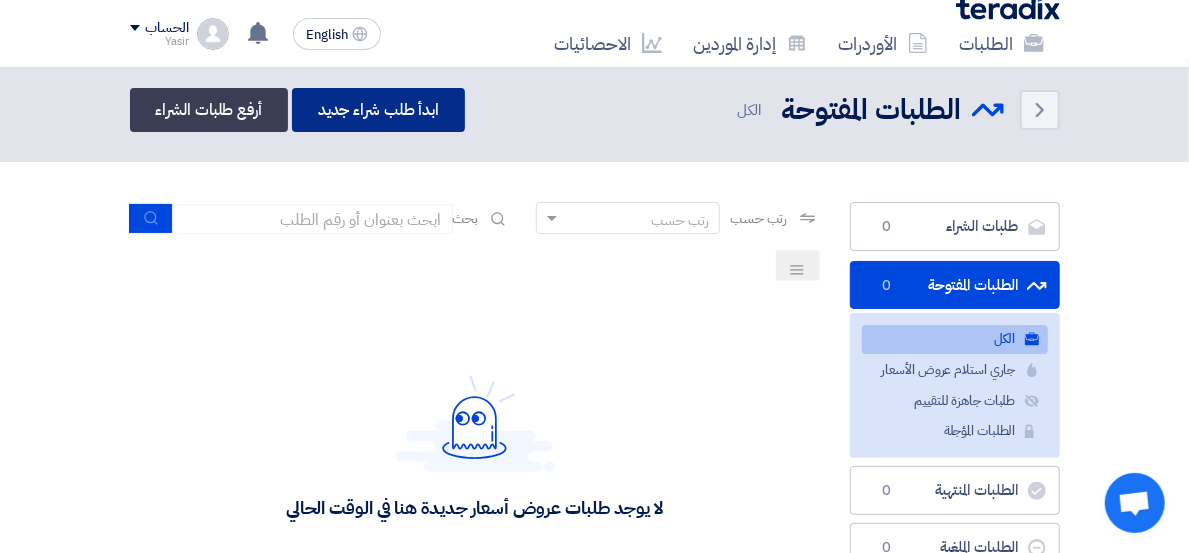 click on "ابدأ طلب شراء جديد" 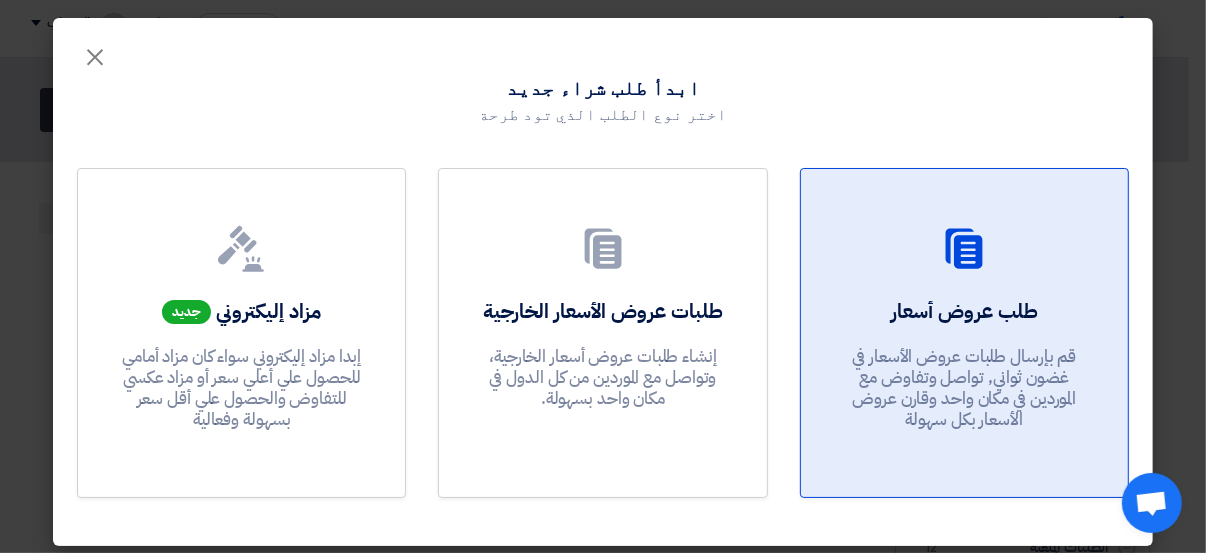 click 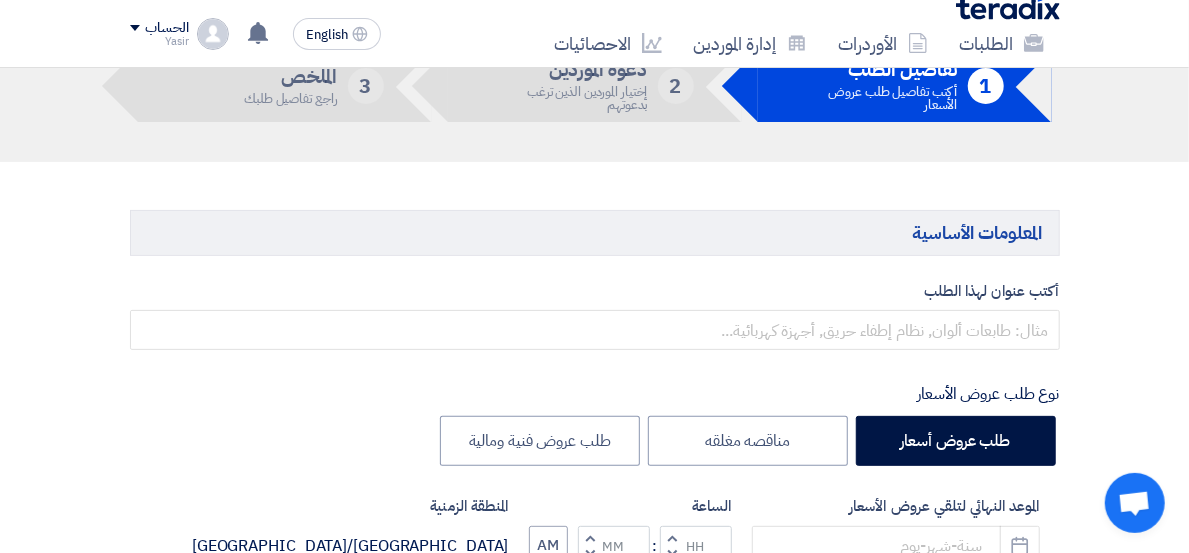 scroll, scrollTop: 222, scrollLeft: 0, axis: vertical 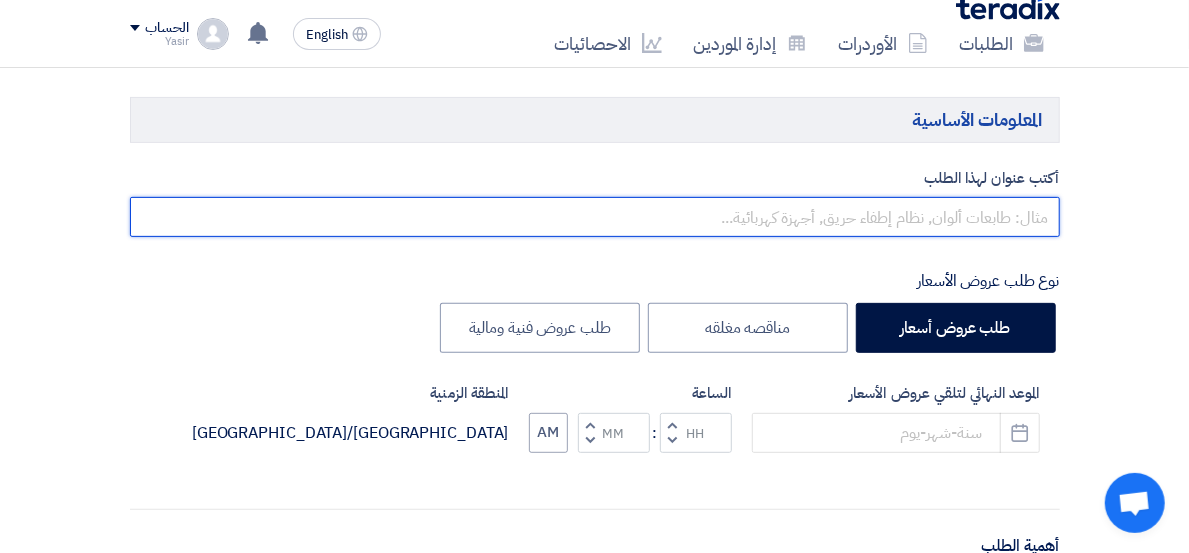 click at bounding box center [595, 217] 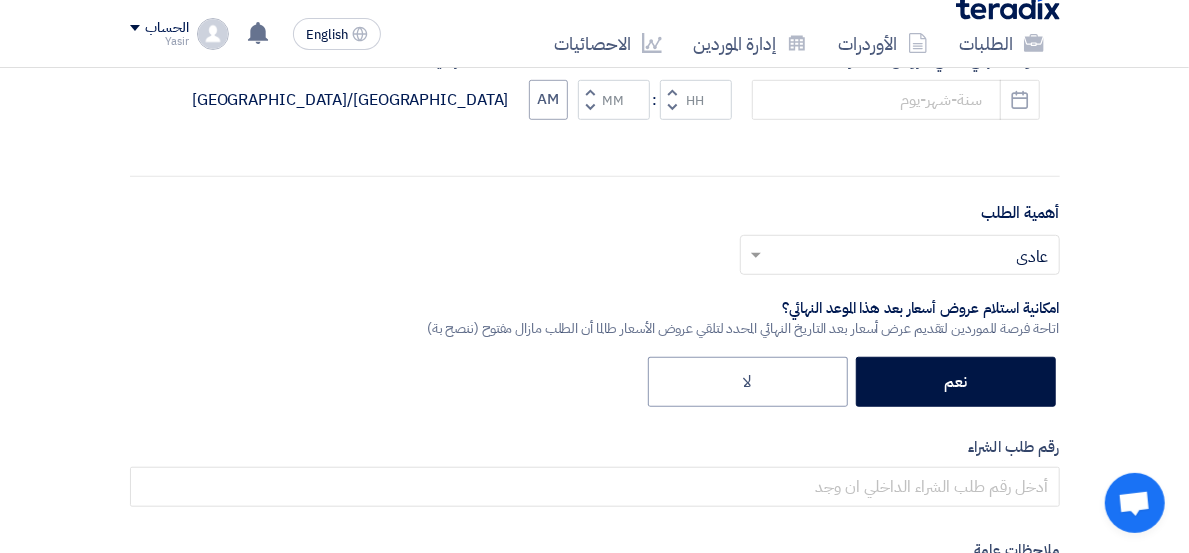 scroll, scrollTop: 777, scrollLeft: 0, axis: vertical 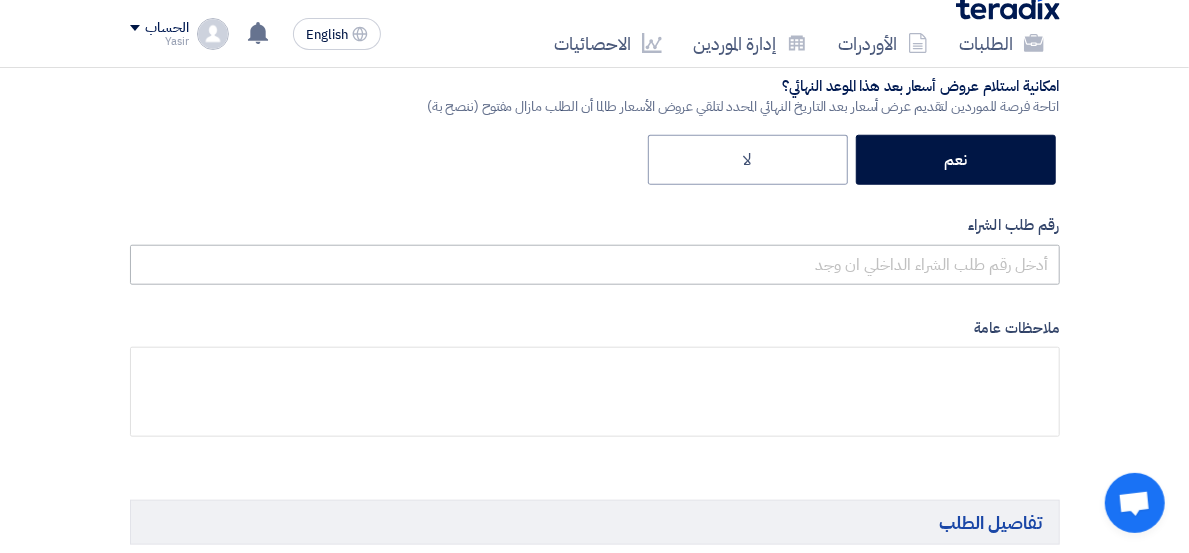type on "8100015335" 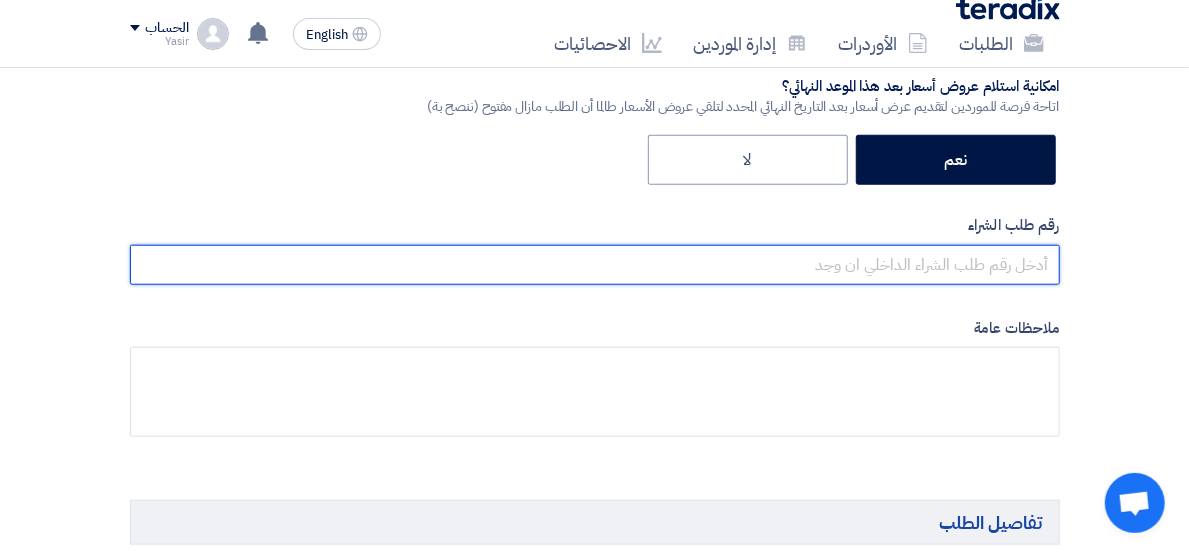click at bounding box center (595, 265) 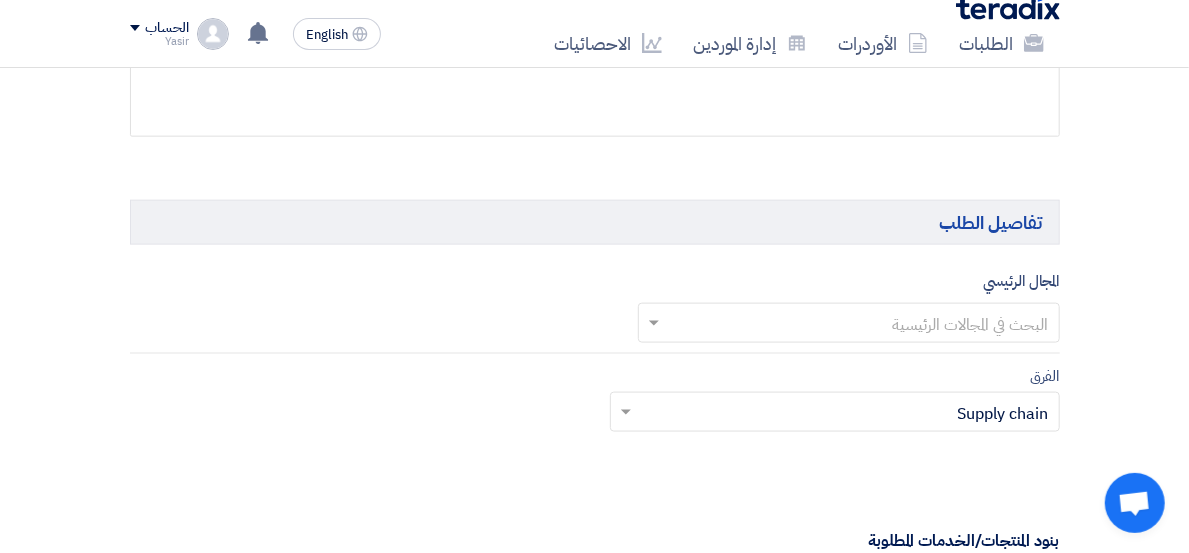 scroll, scrollTop: 1111, scrollLeft: 0, axis: vertical 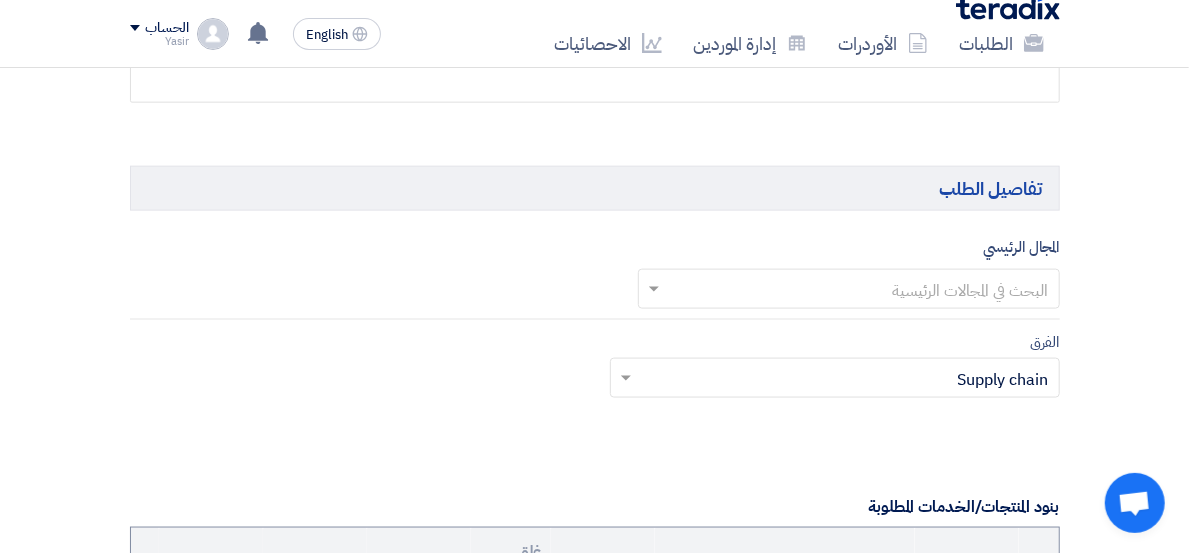 type on "8100015335" 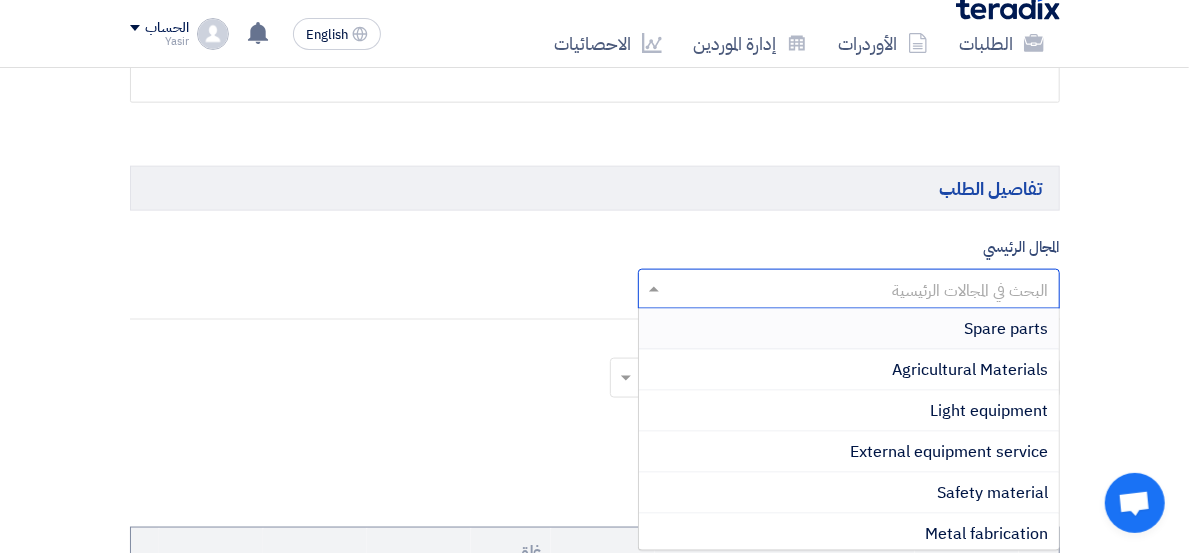 click on "Spare parts" at bounding box center [849, 329] 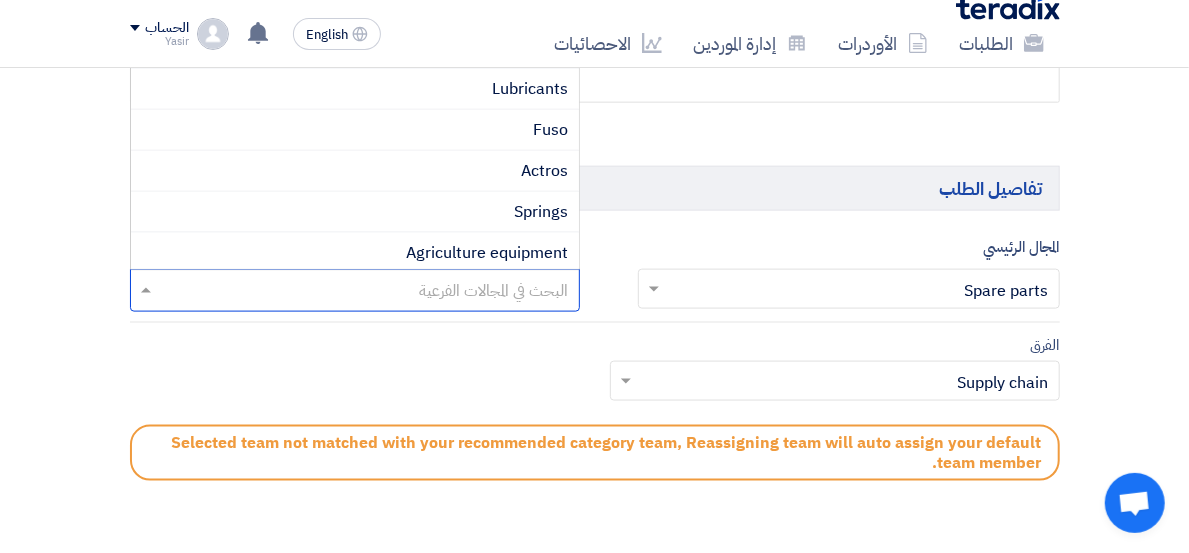 click at bounding box center [354, 292] 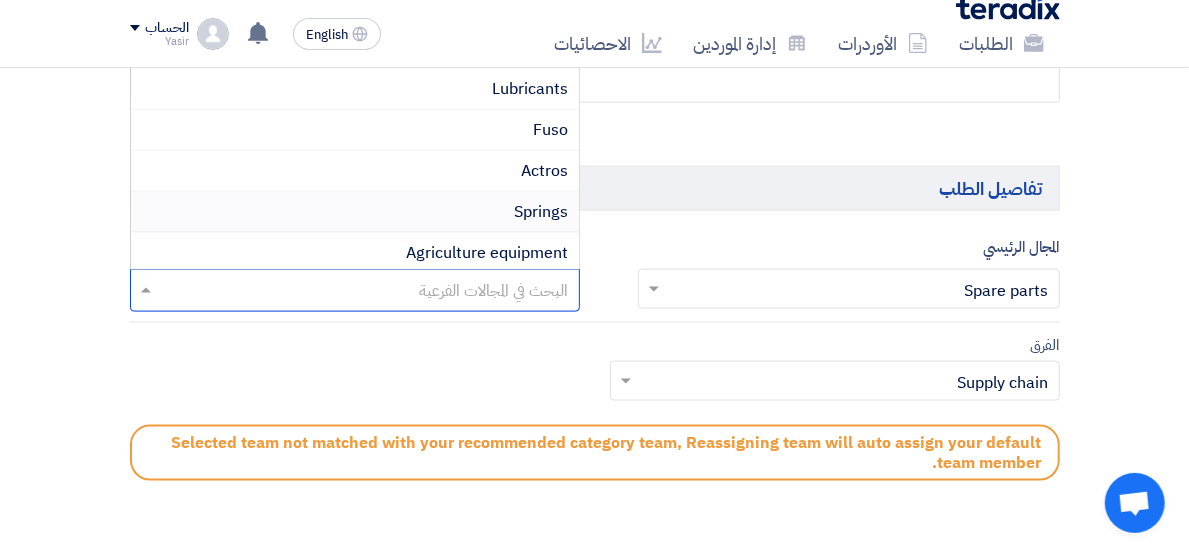 scroll, scrollTop: 111, scrollLeft: 0, axis: vertical 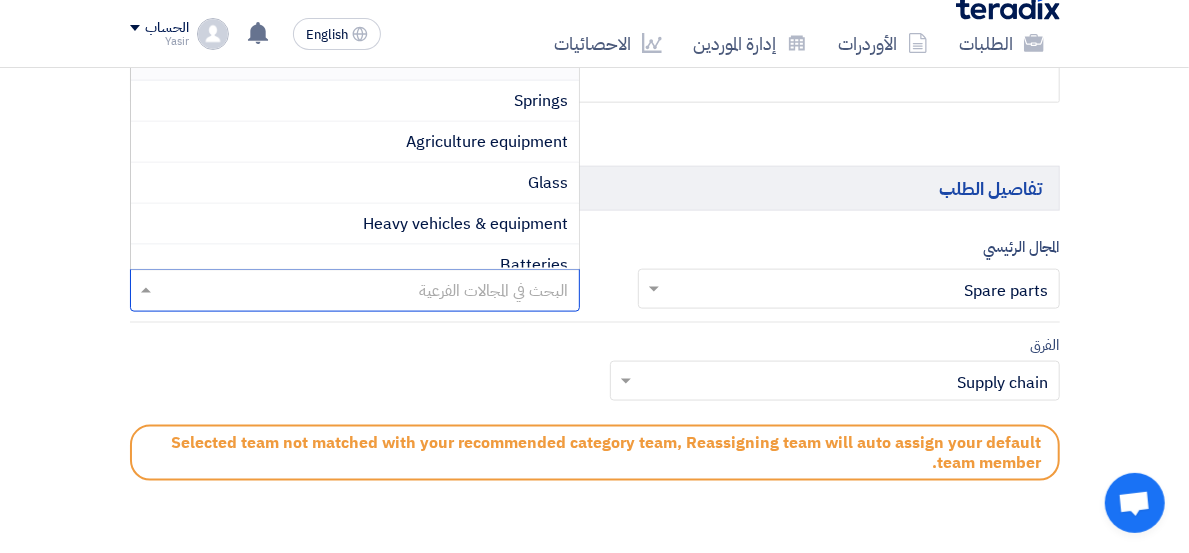 click on "Actros" at bounding box center (355, 60) 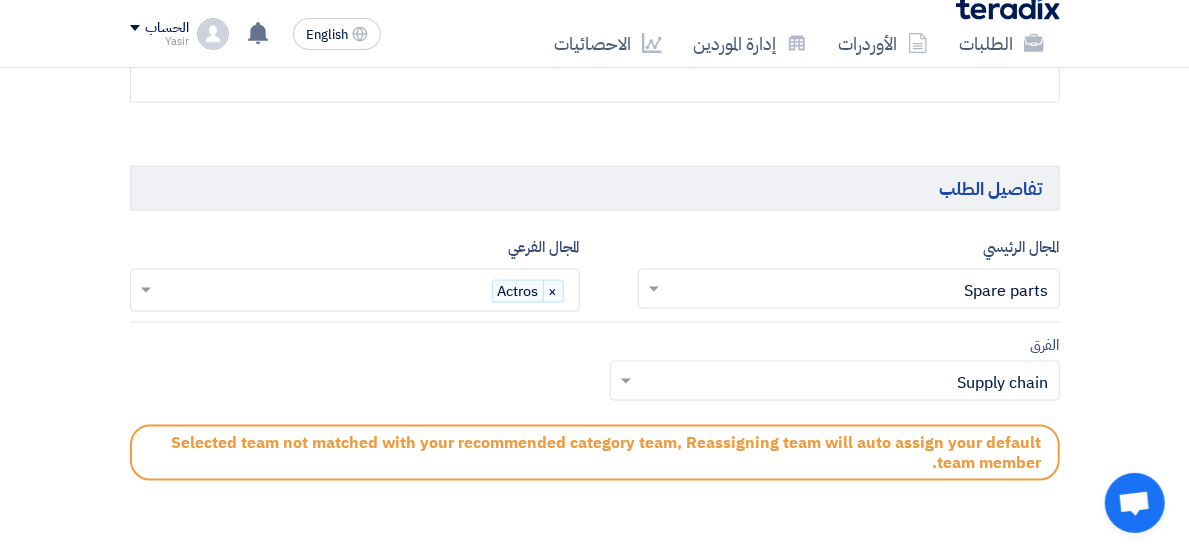 scroll, scrollTop: 1444, scrollLeft: 0, axis: vertical 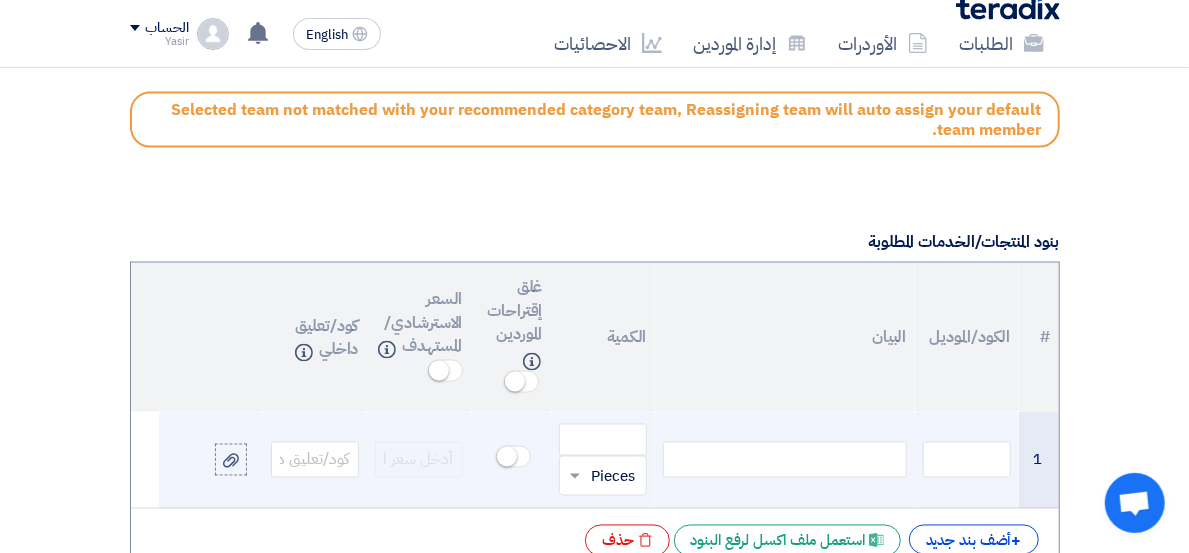 click 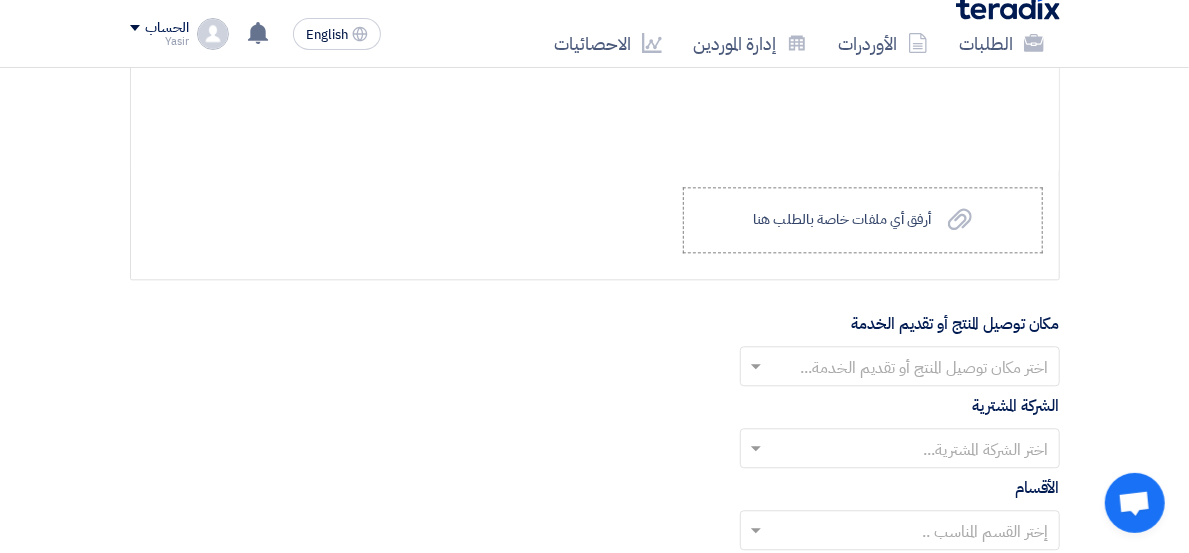 scroll, scrollTop: 2111, scrollLeft: 0, axis: vertical 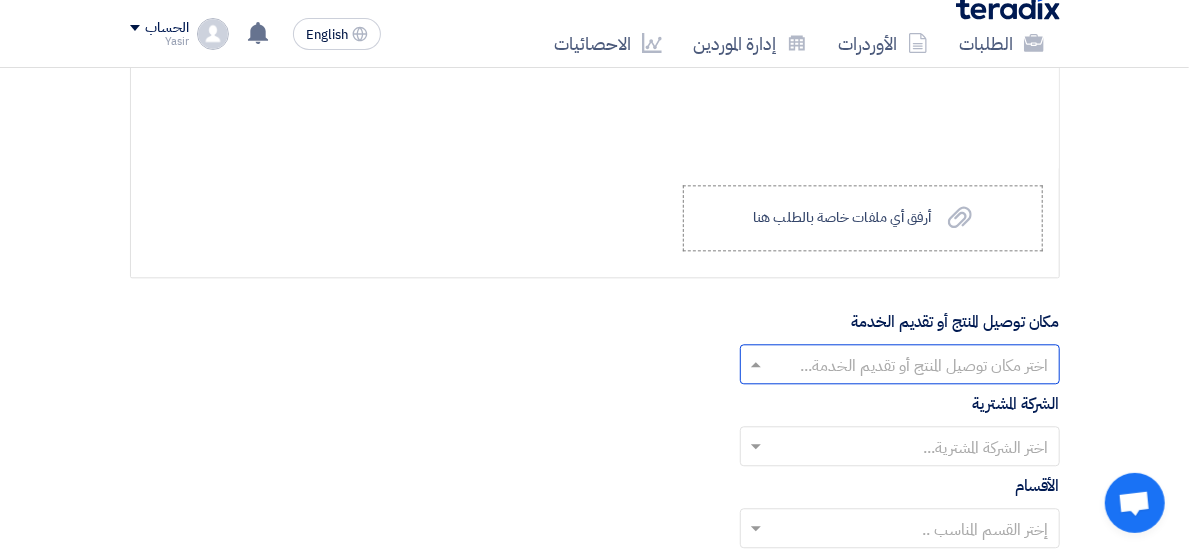 click 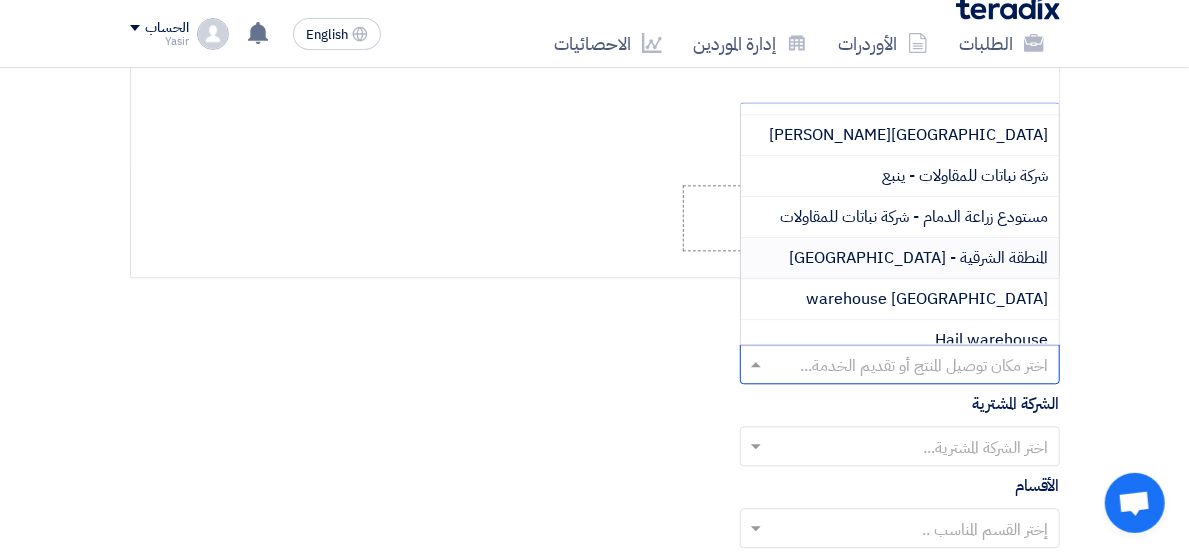 scroll, scrollTop: 333, scrollLeft: 0, axis: vertical 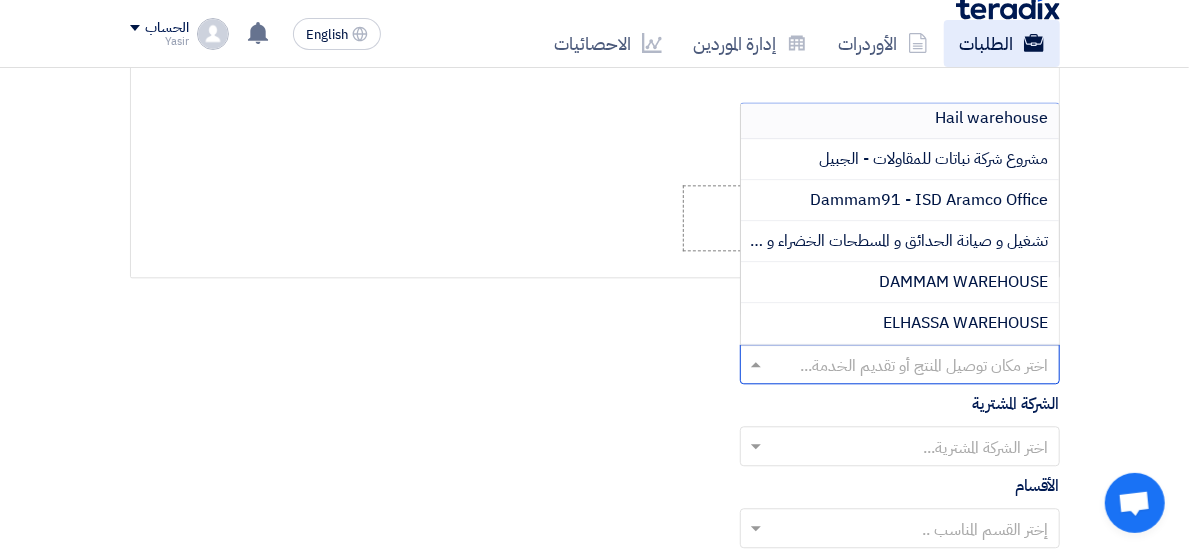 click on "الطلبات" 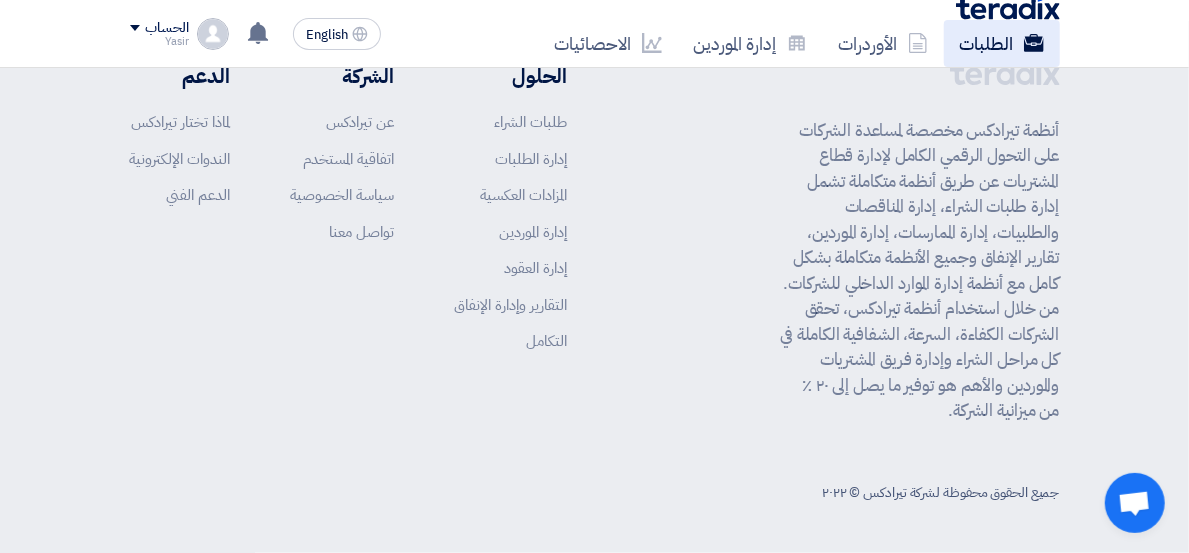 scroll, scrollTop: 0, scrollLeft: 0, axis: both 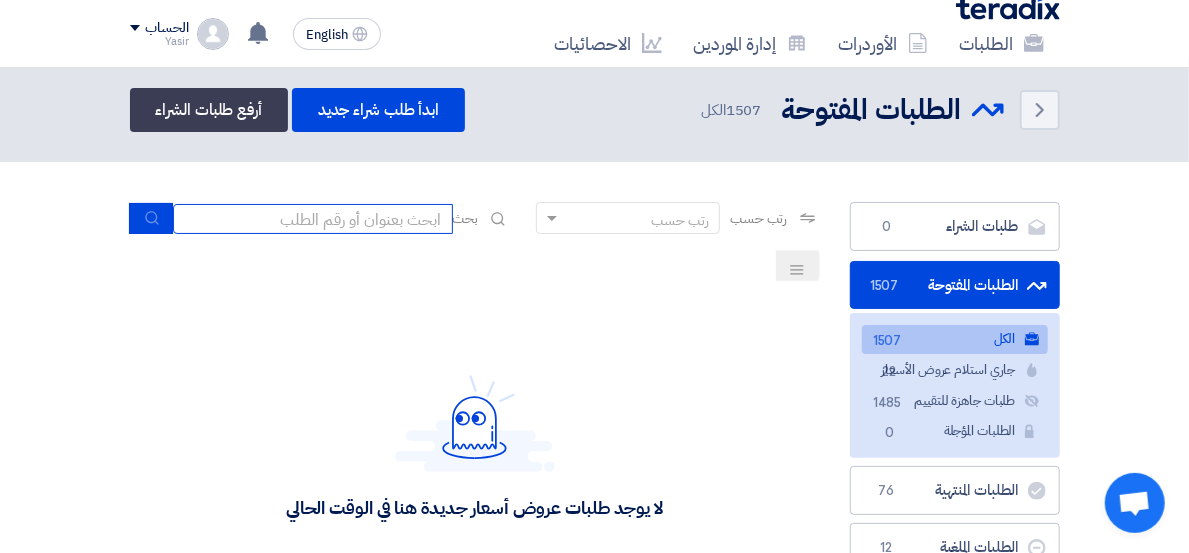 click 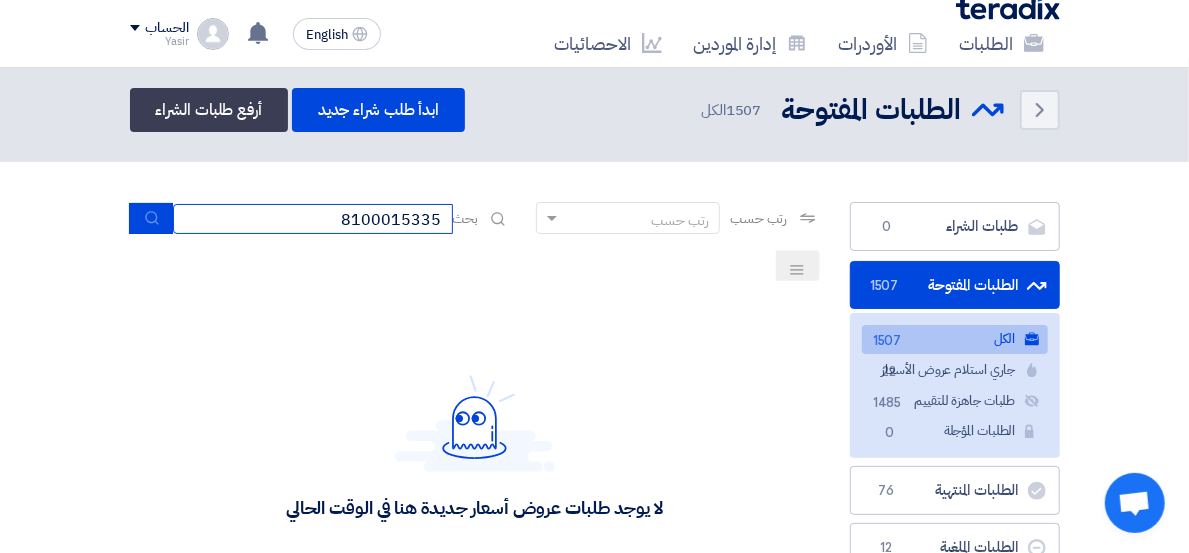 click on "بحث
8100015335" 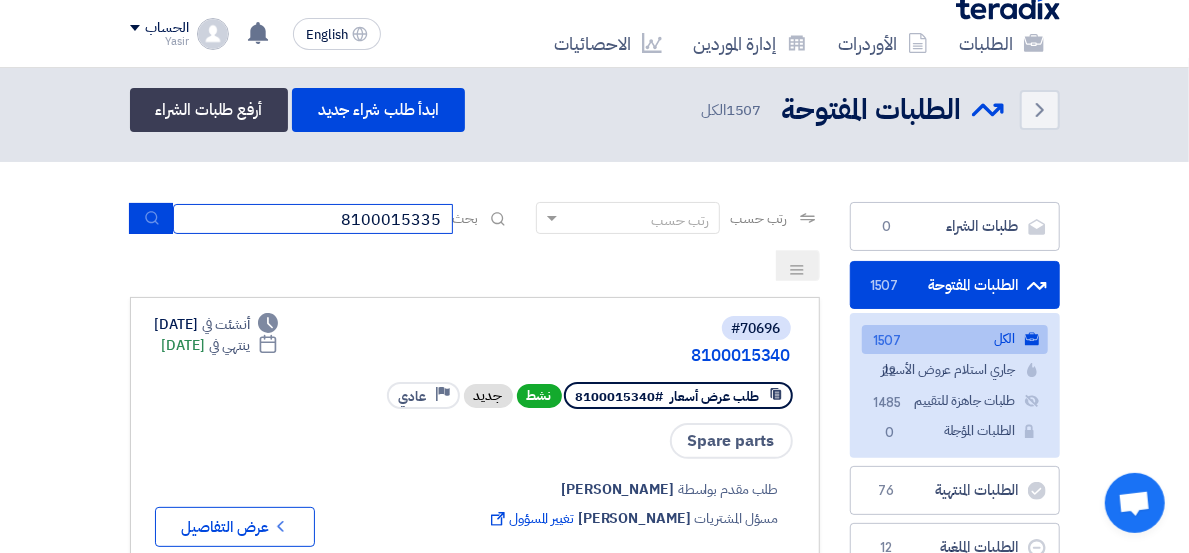 type on "8100015335" 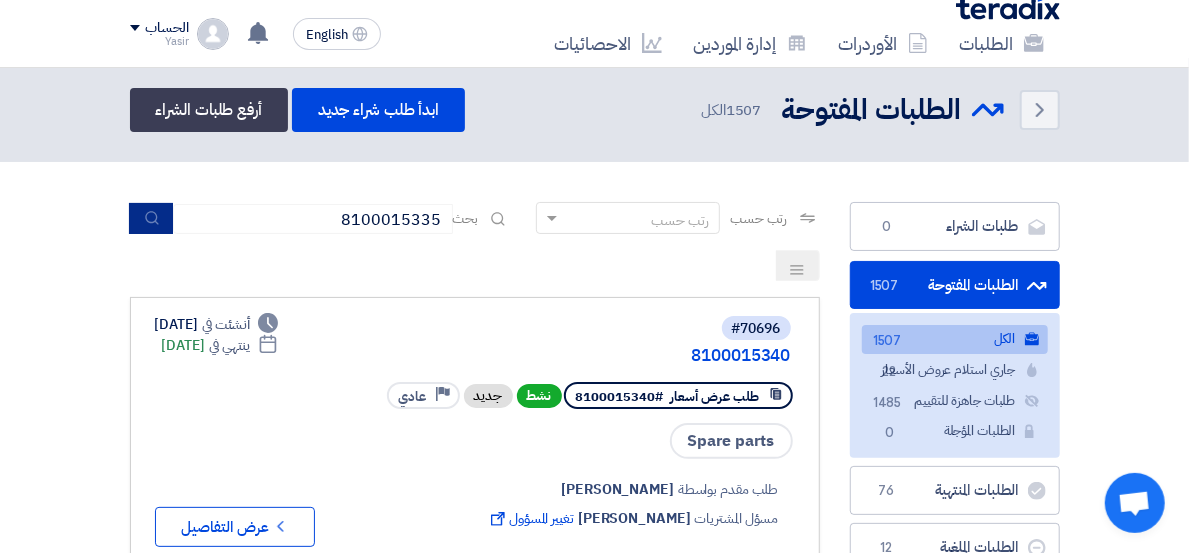 click 